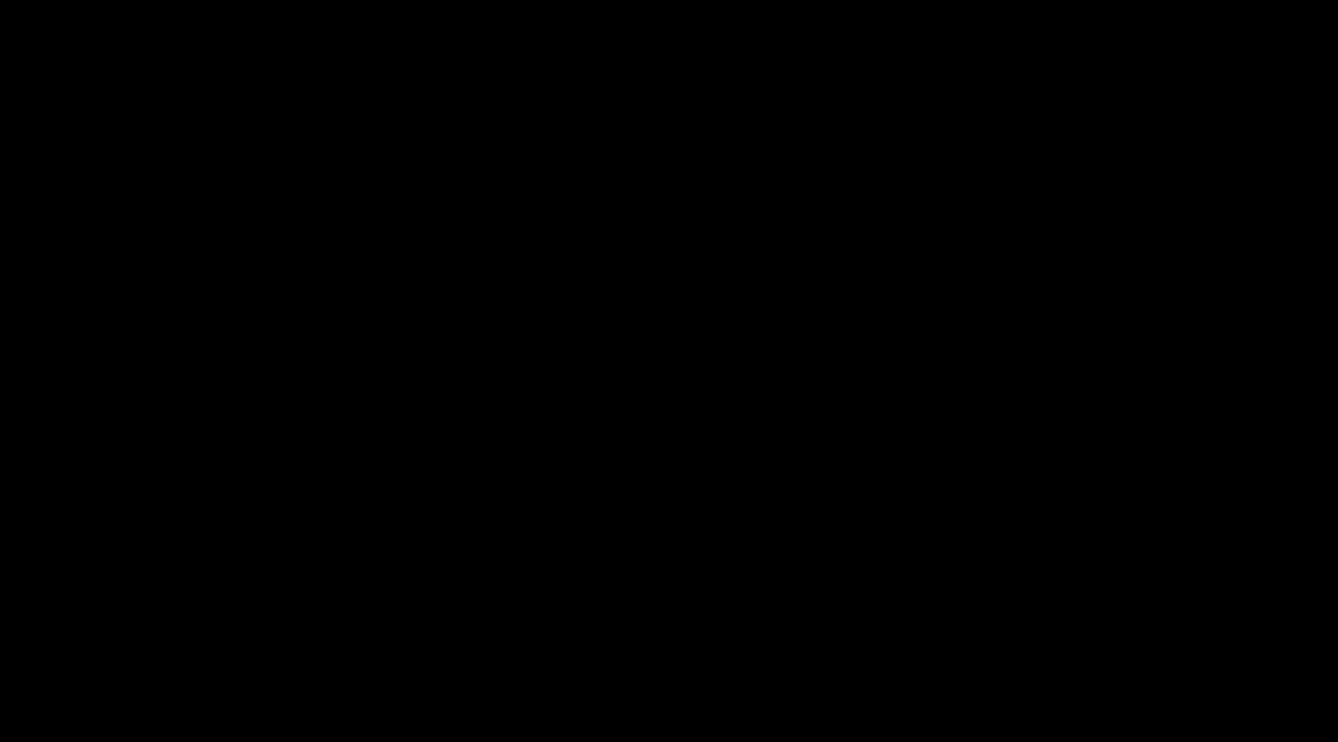 scroll, scrollTop: 0, scrollLeft: 0, axis: both 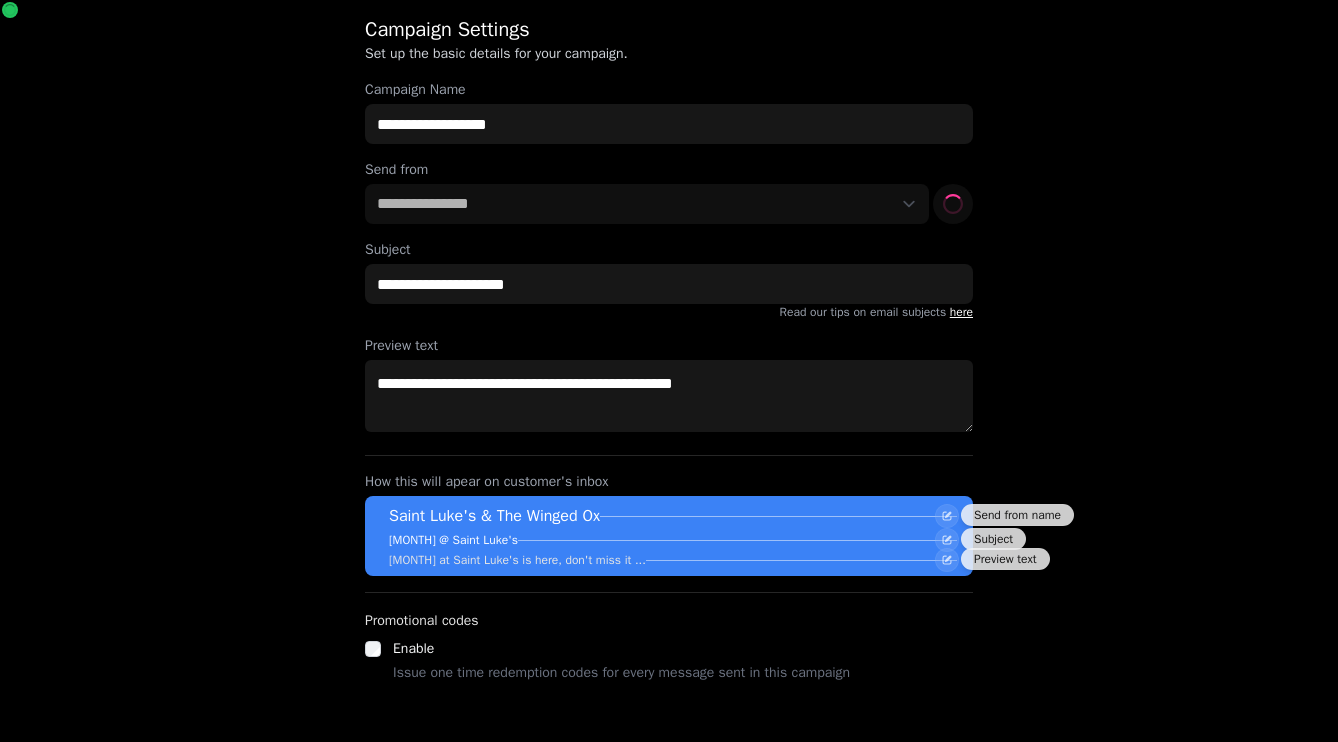 select on "**********" 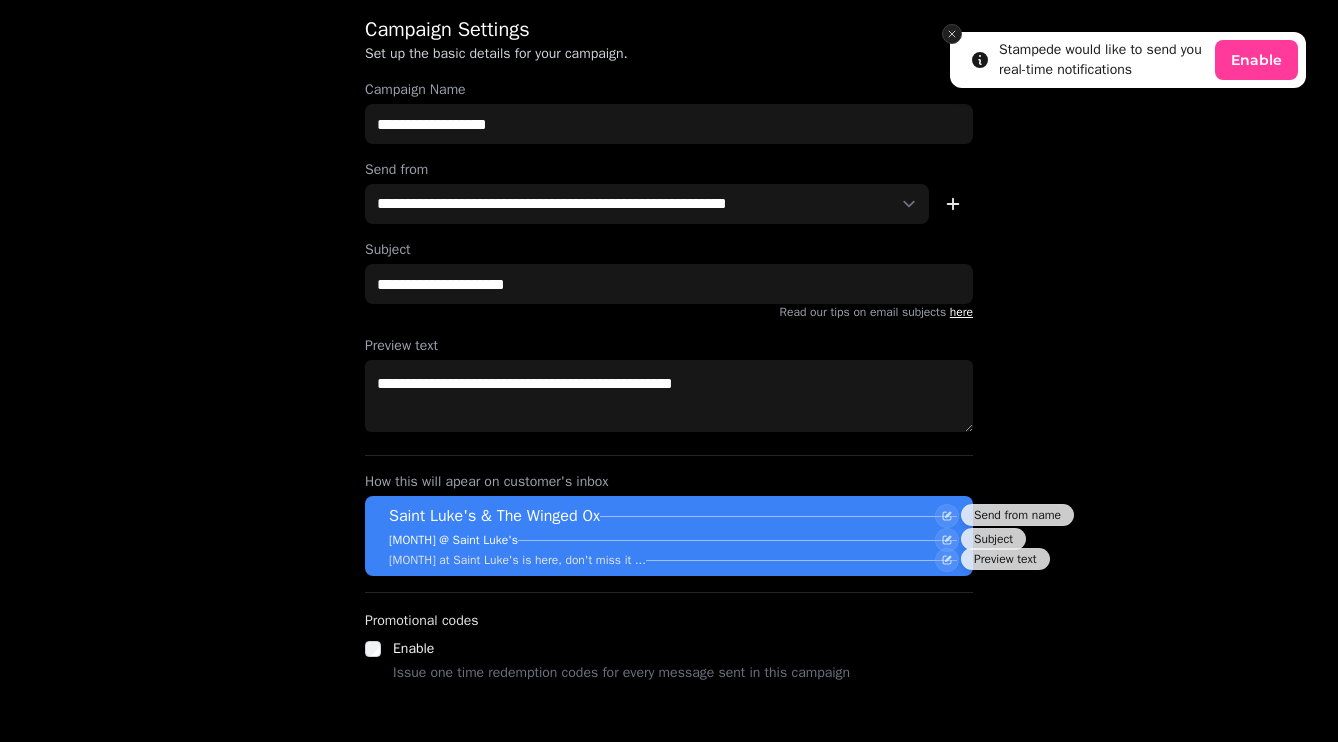 click at bounding box center (952, 34) 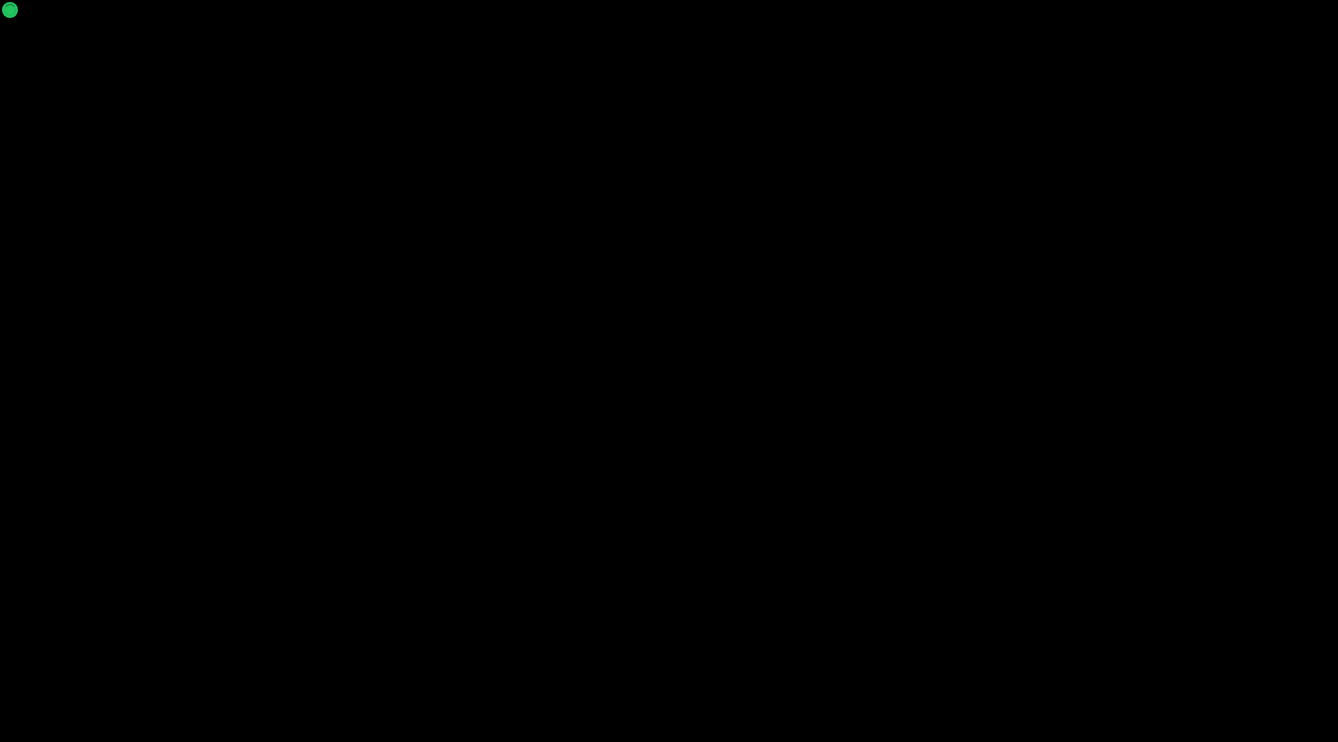 scroll, scrollTop: 0, scrollLeft: 0, axis: both 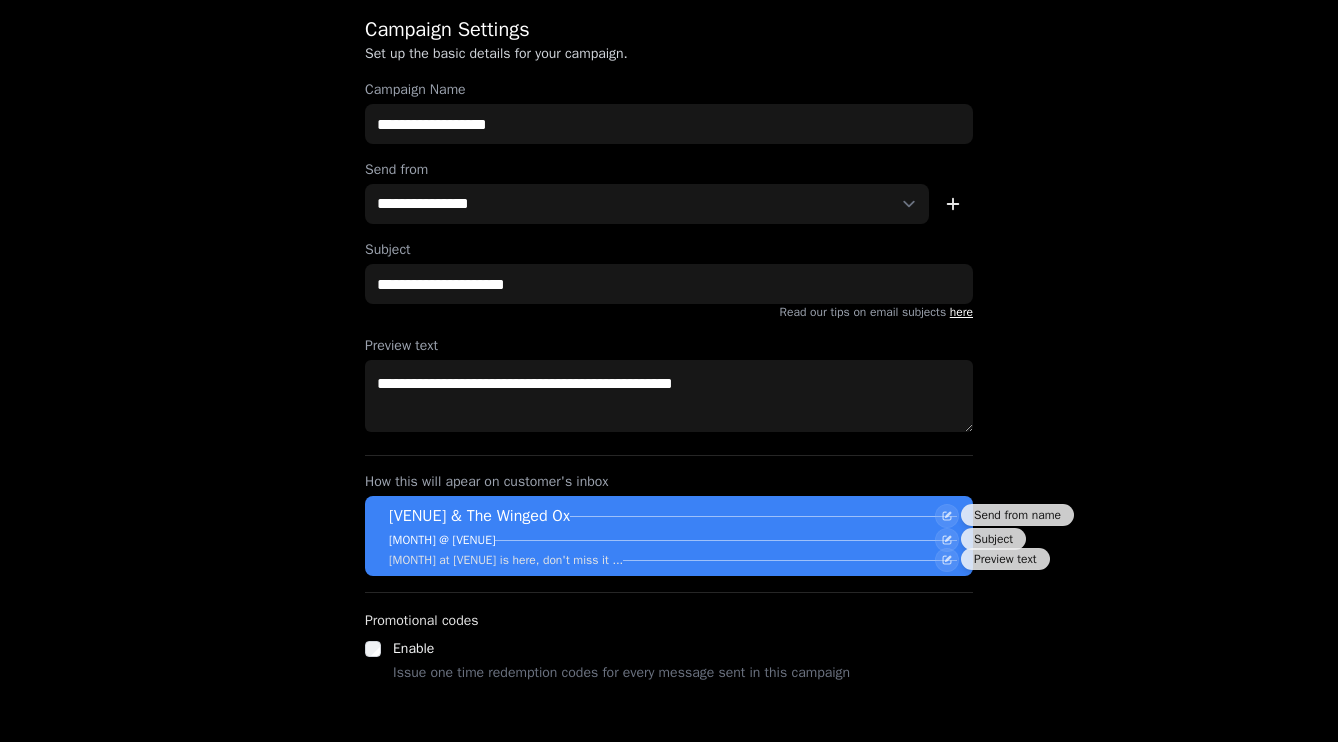 select on "**********" 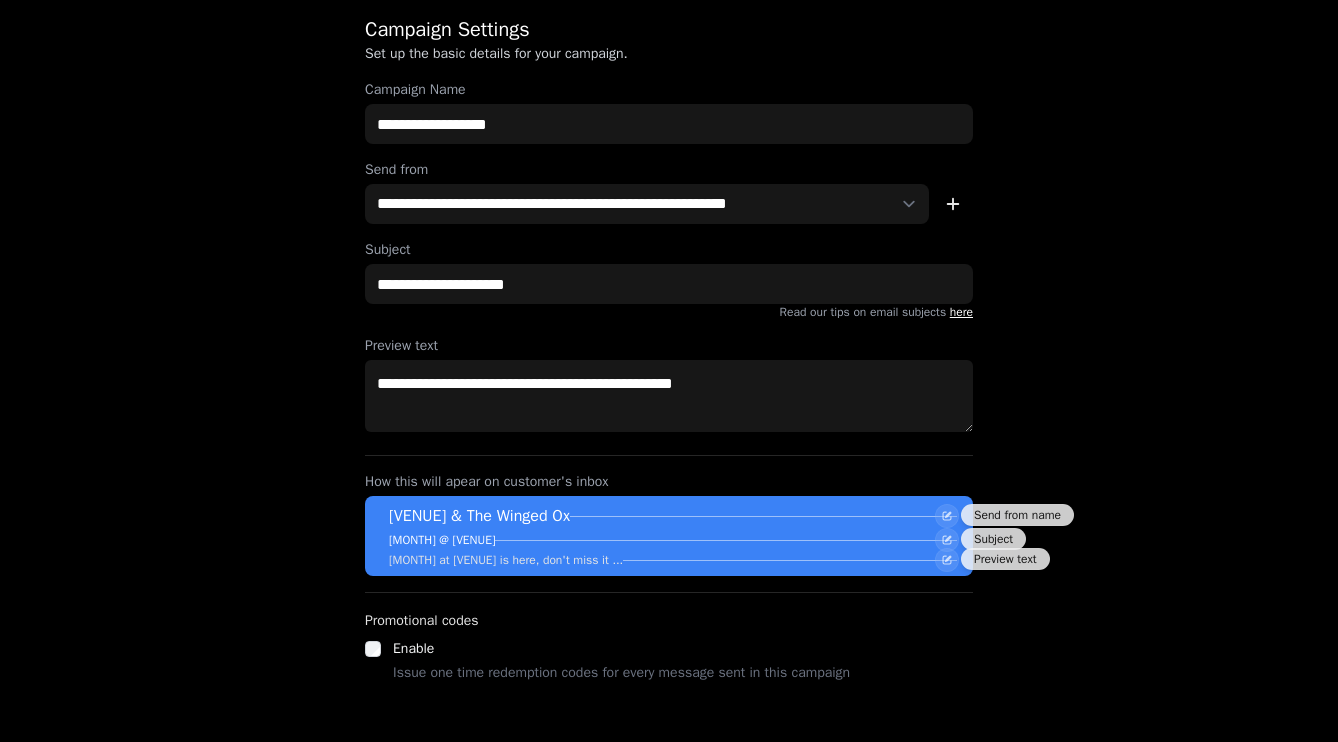 scroll, scrollTop: 0, scrollLeft: 0, axis: both 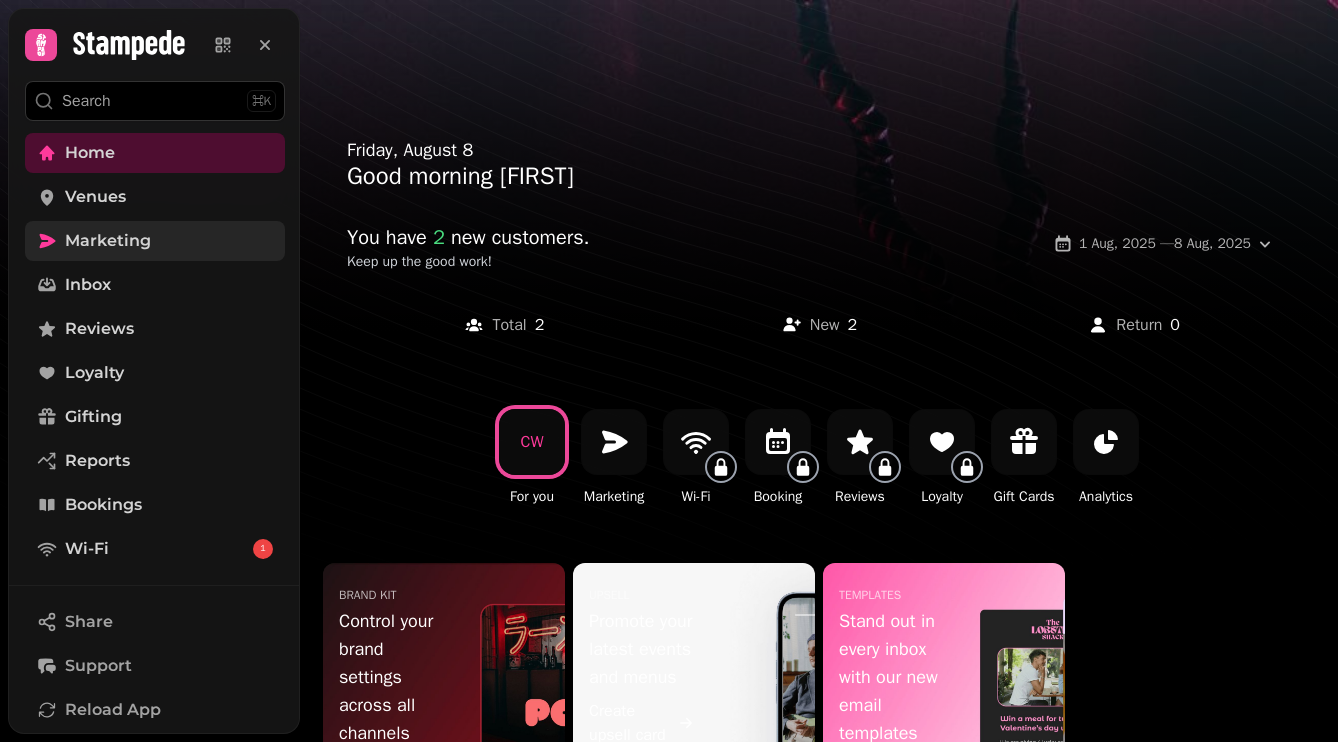 click on "Marketing" at bounding box center (108, 241) 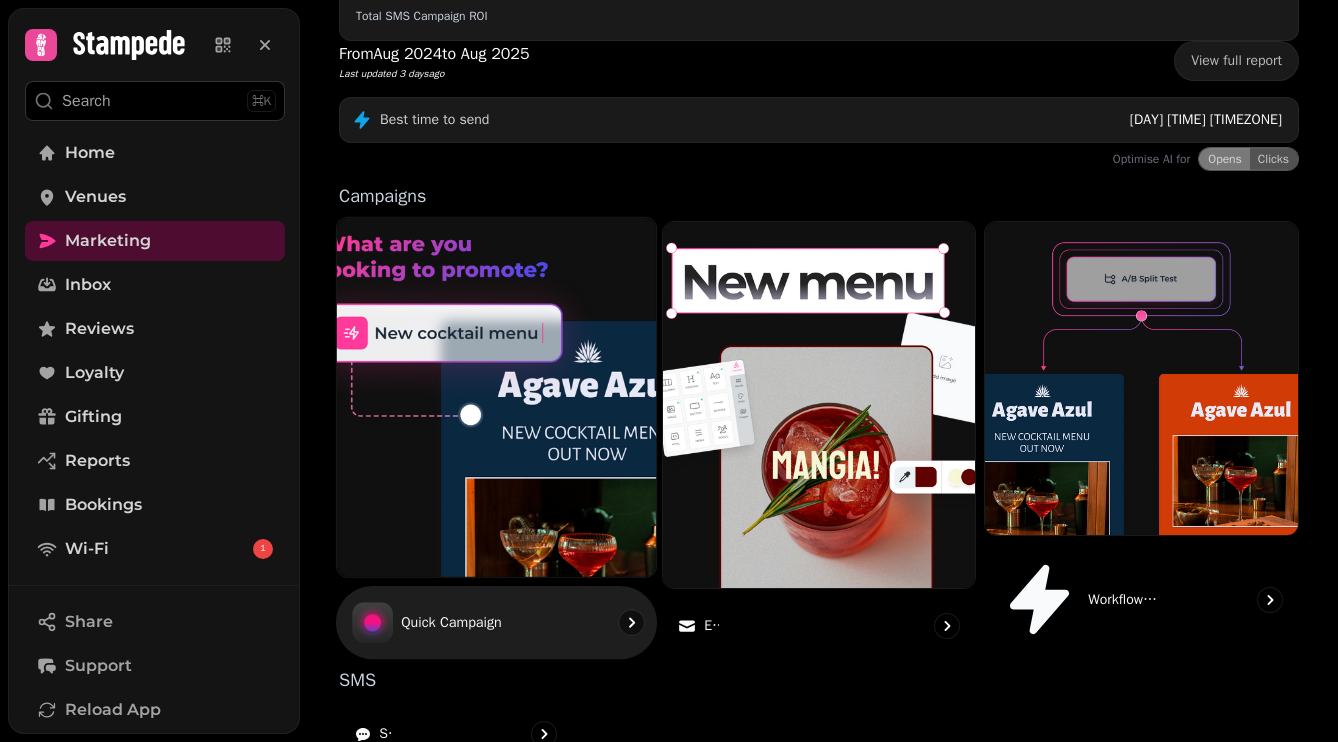 scroll, scrollTop: 466, scrollLeft: 0, axis: vertical 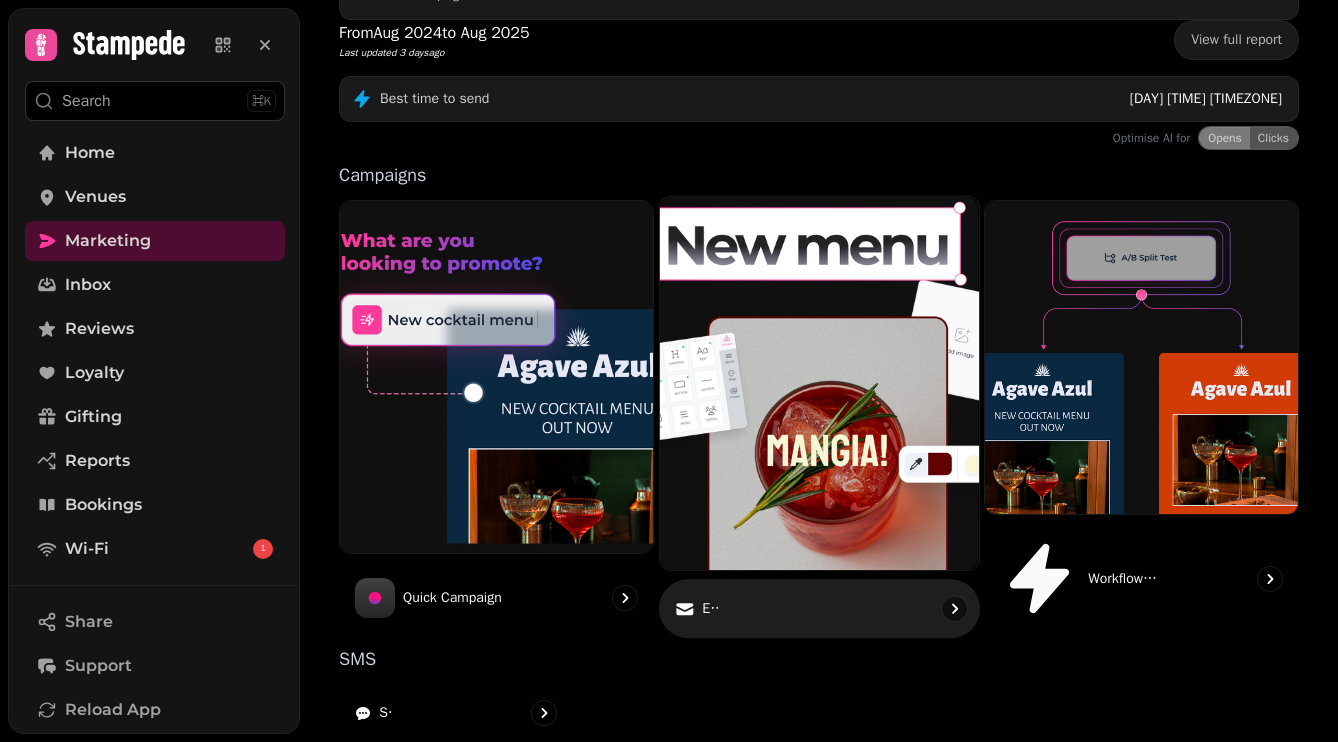 click on "Email" at bounding box center (819, 609) 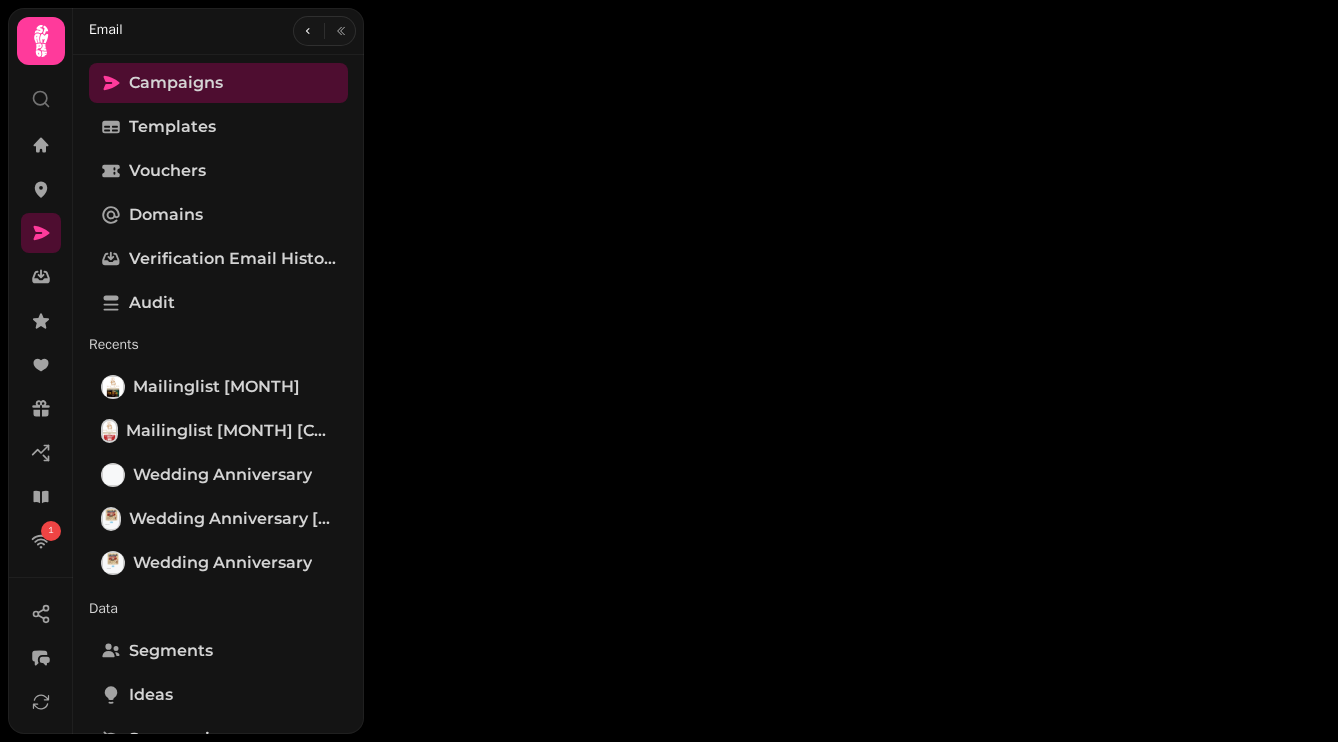 scroll, scrollTop: 0, scrollLeft: 0, axis: both 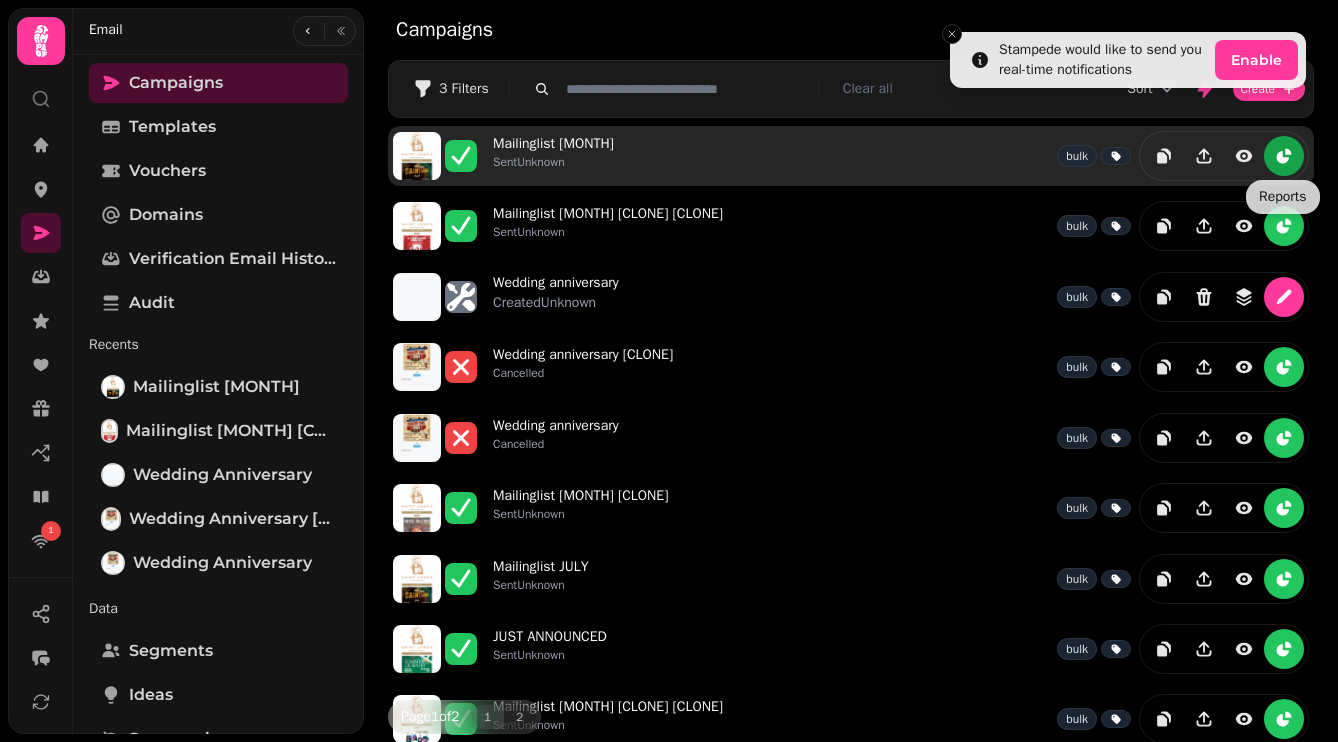 click 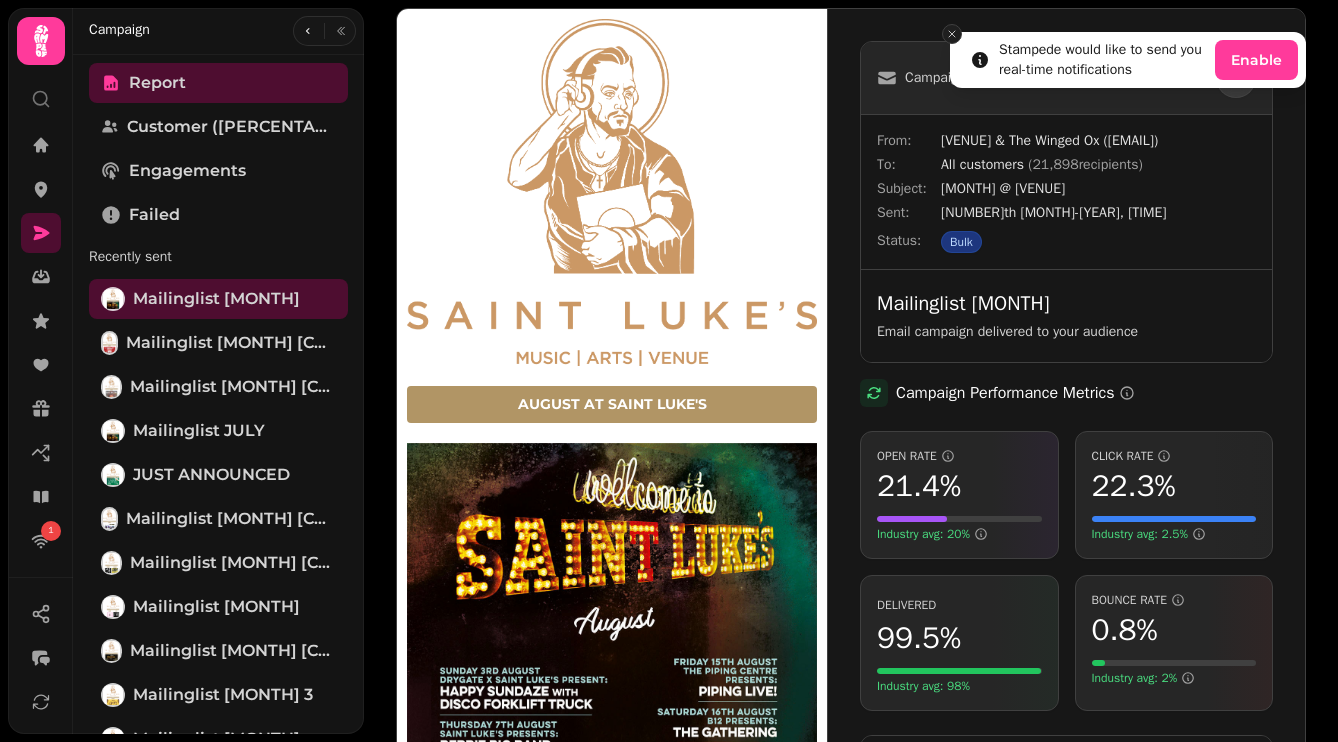 click 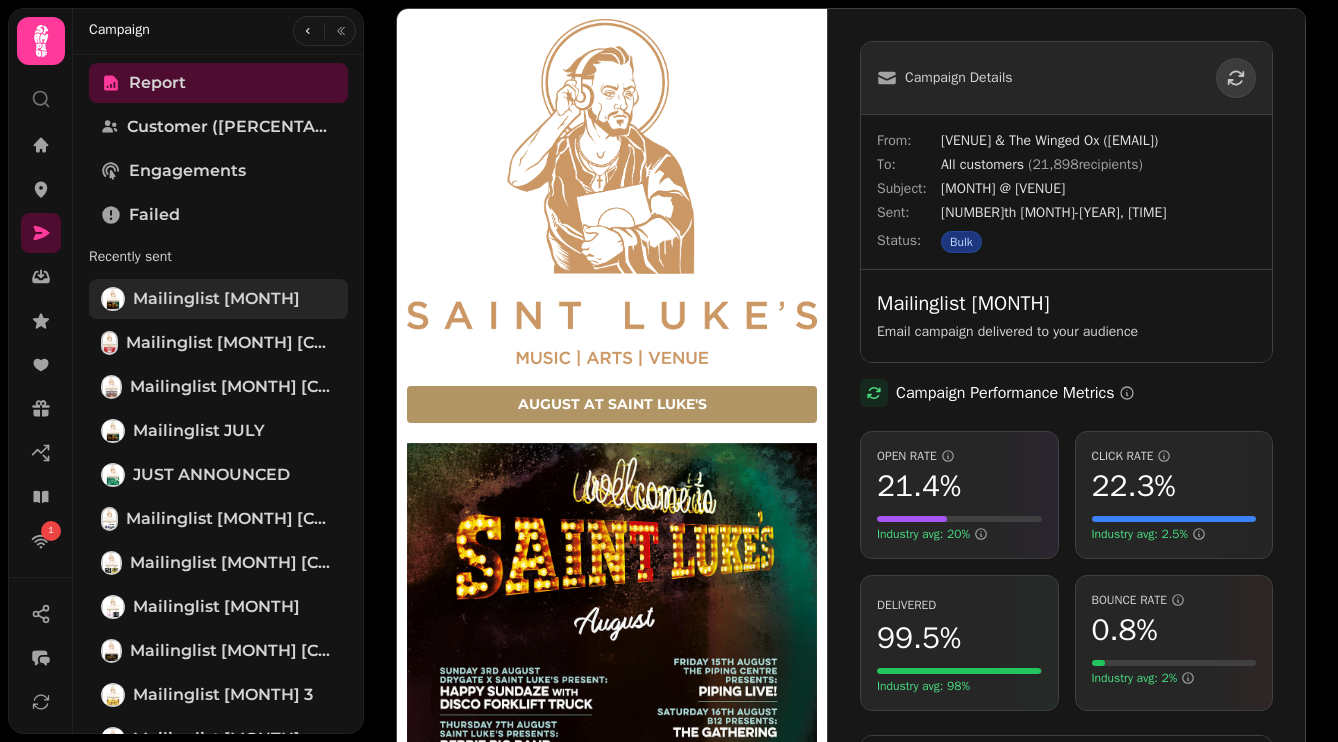 click on "Mailinglist [MONTH]" at bounding box center [216, 299] 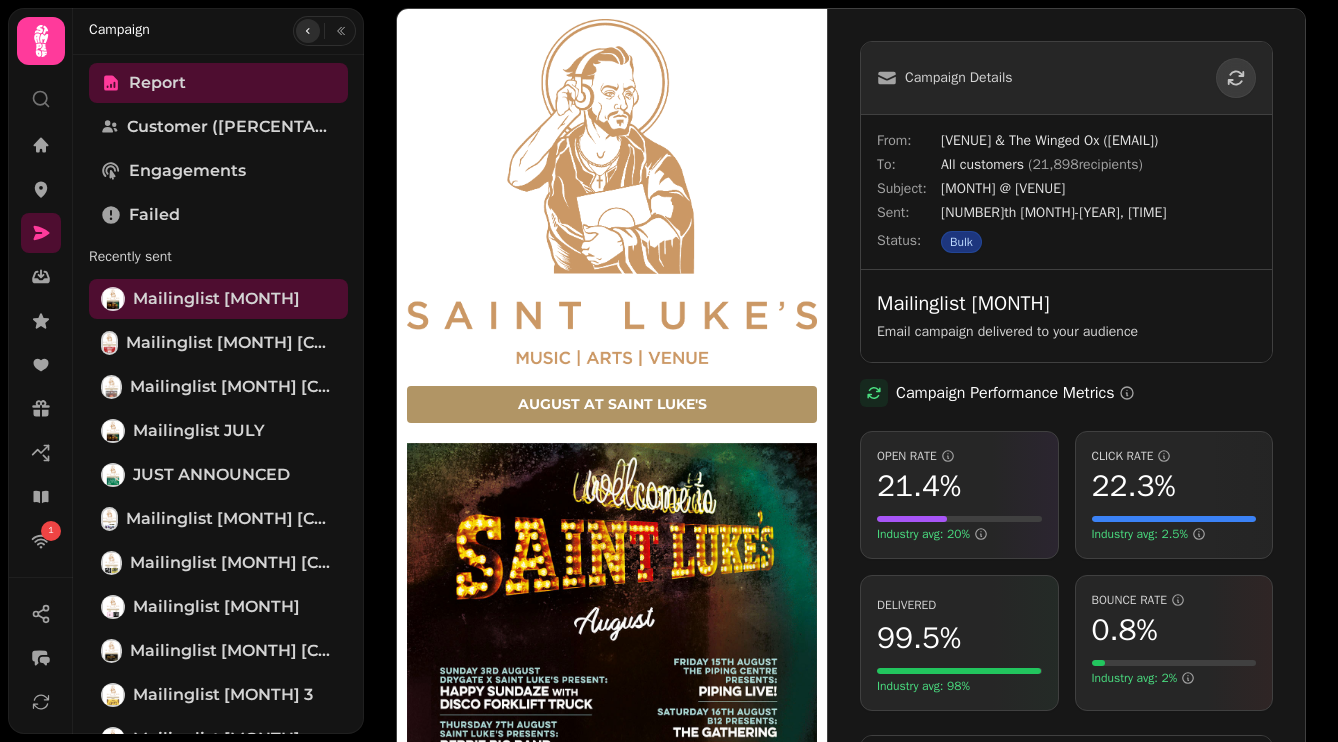 click 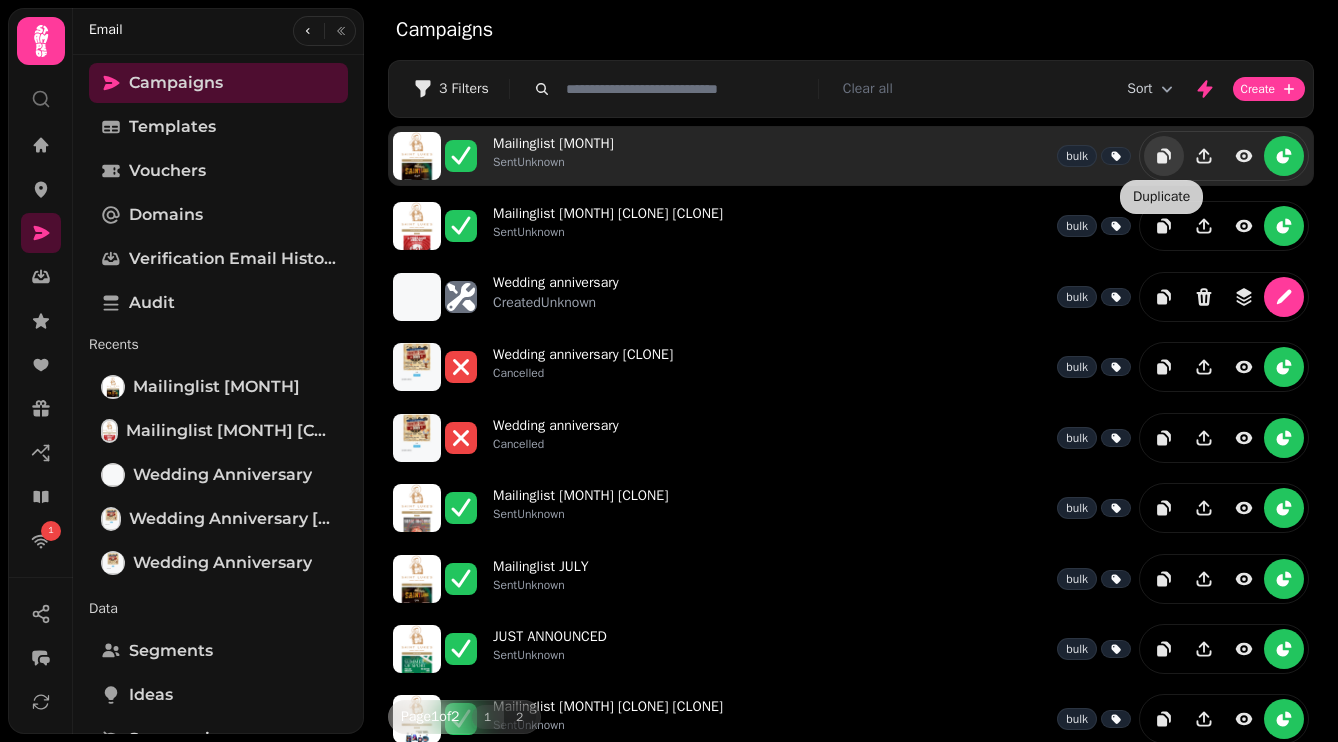 click 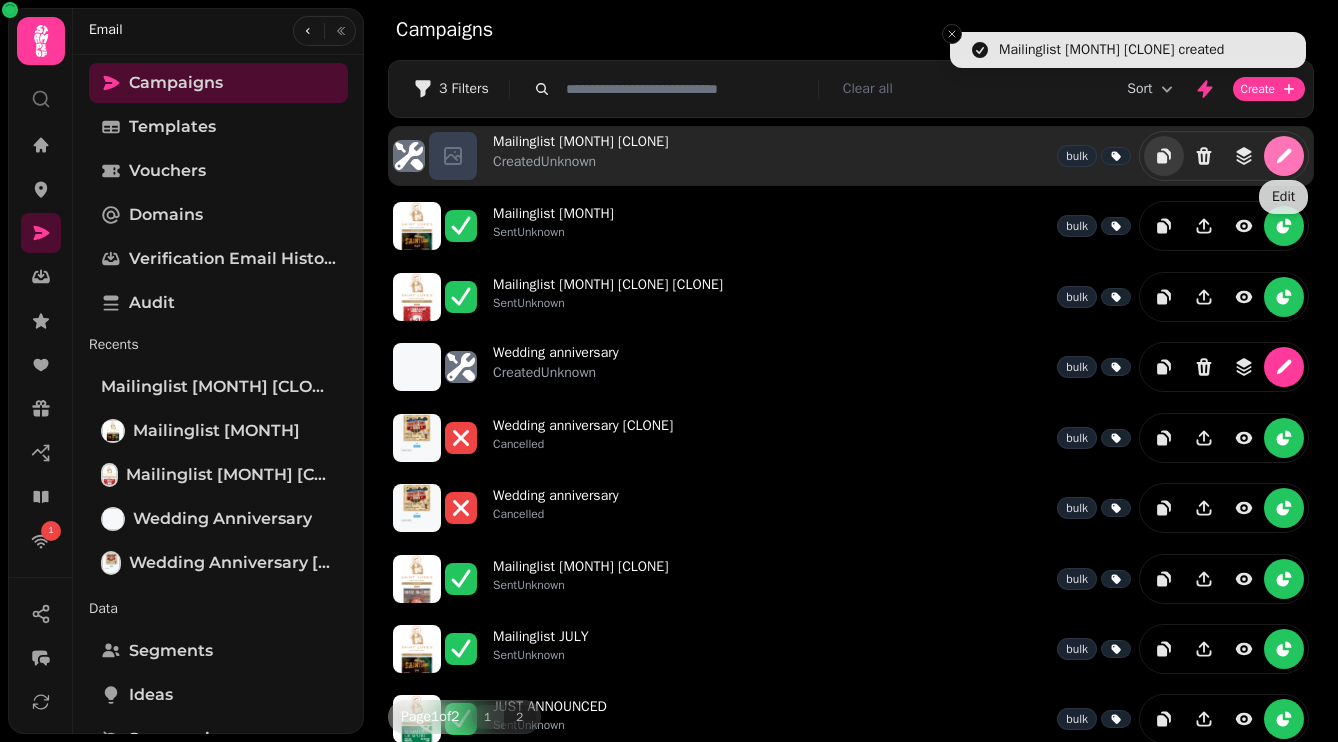click 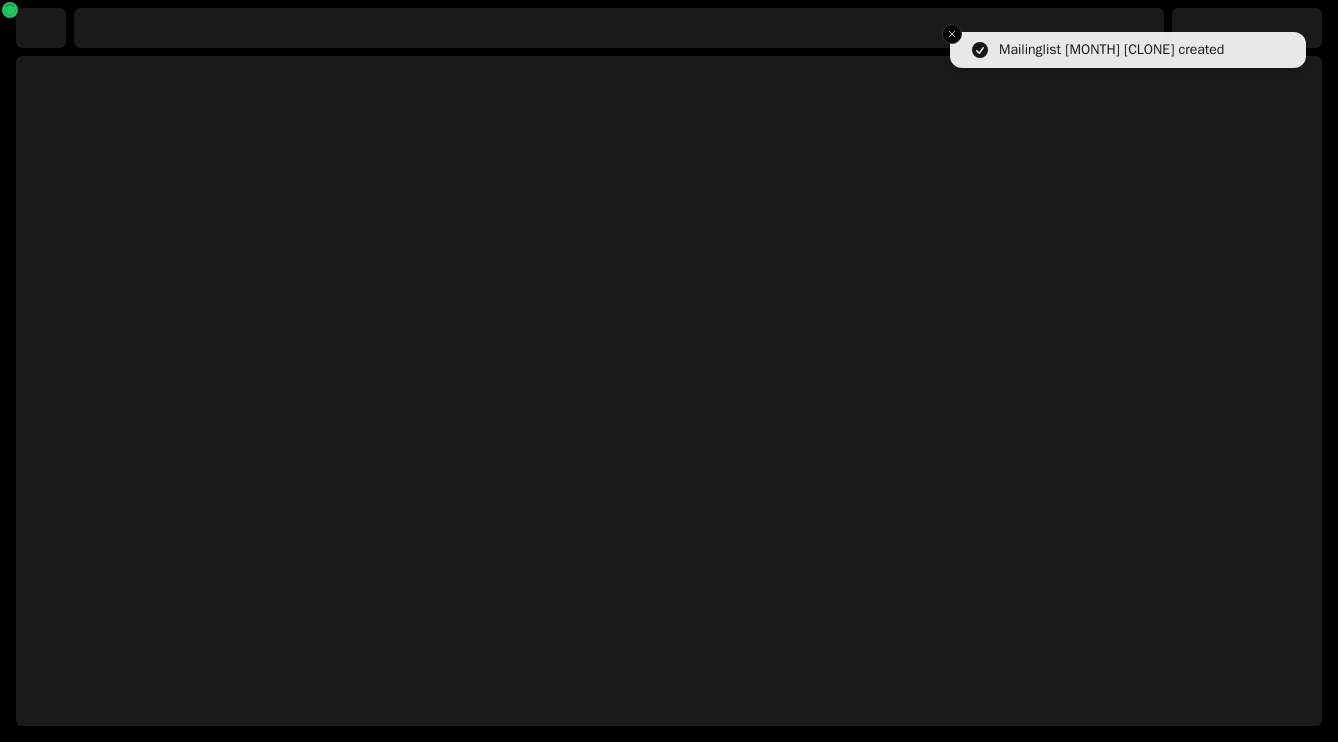 select on "**********" 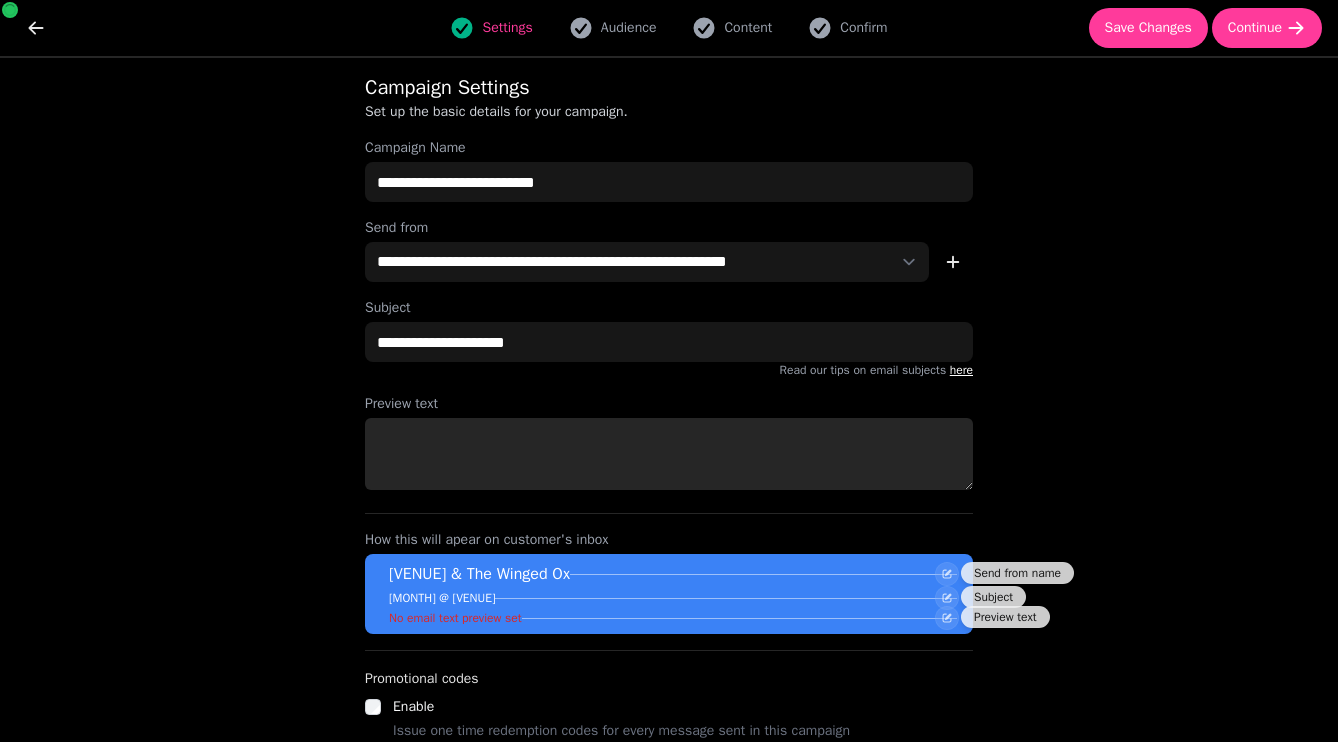 click on "Preview text" at bounding box center [669, 454] 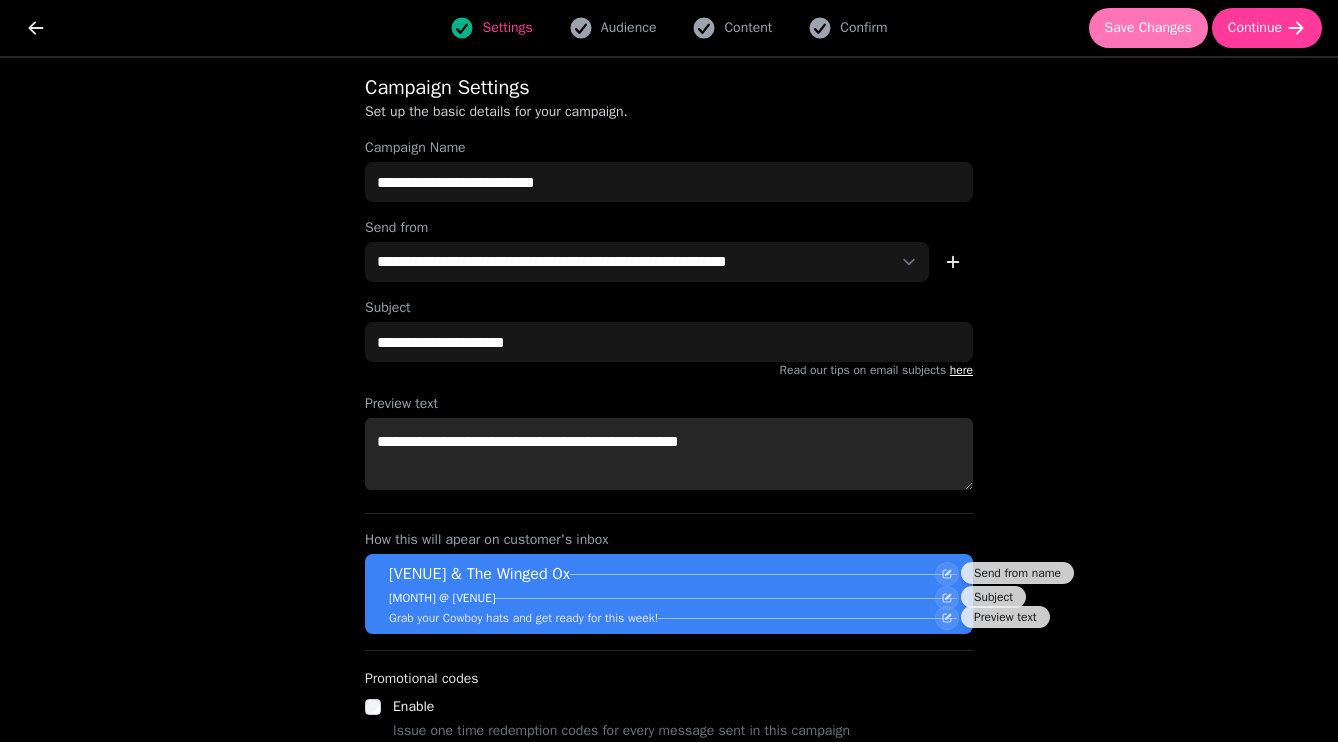 type on "**********" 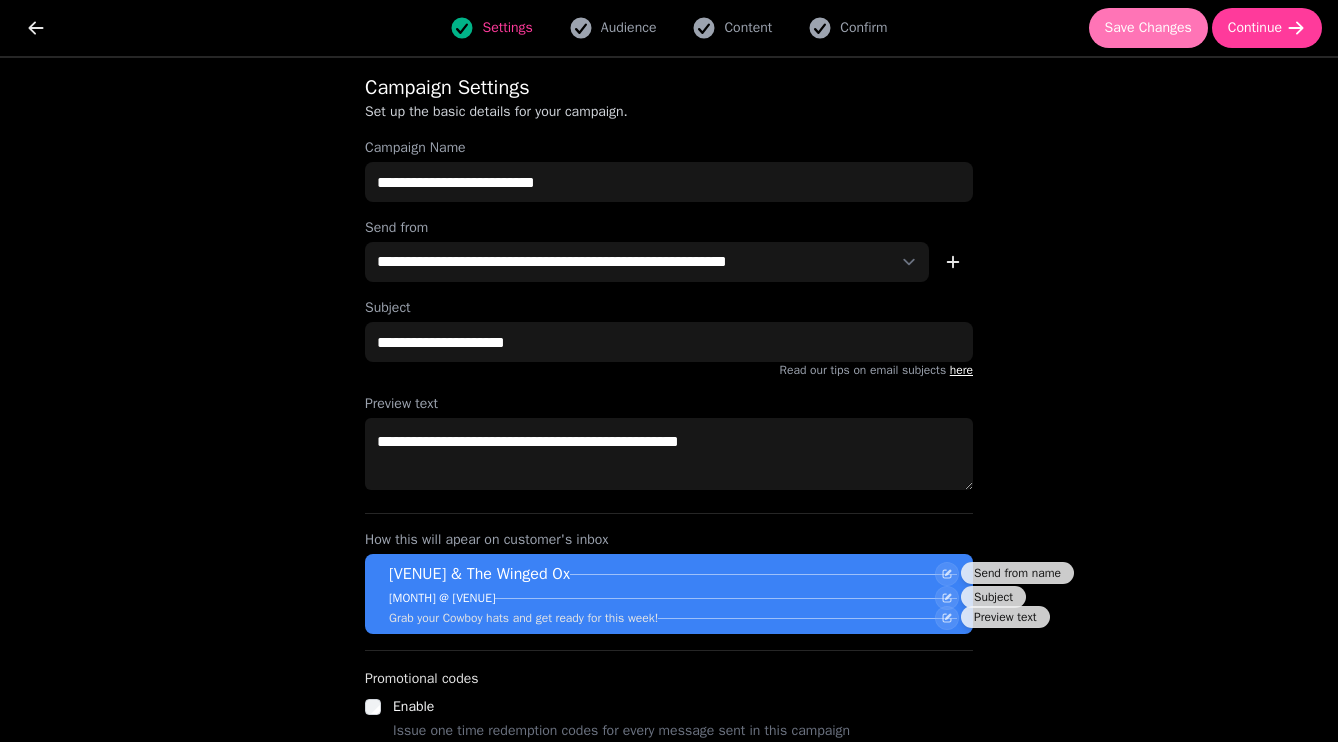 click on "Save Changes" at bounding box center [1148, 28] 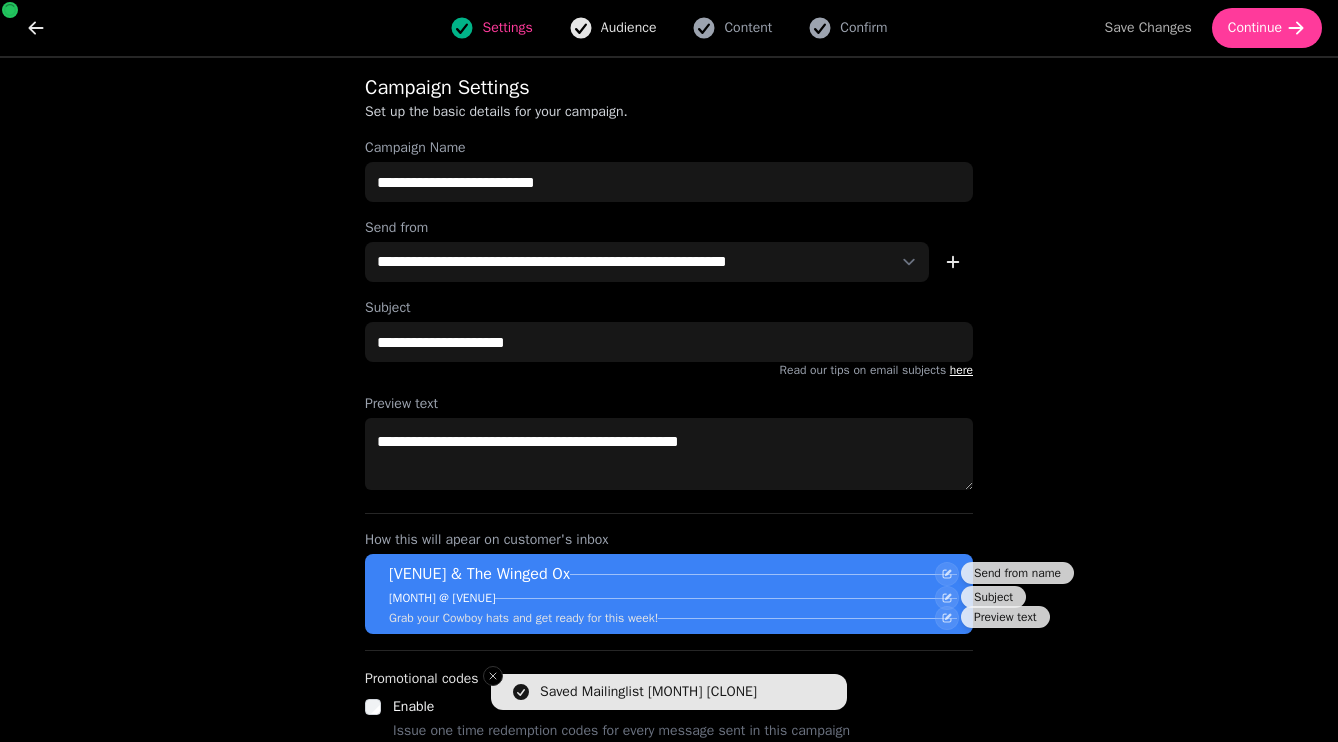 click on "Audience" at bounding box center (629, 28) 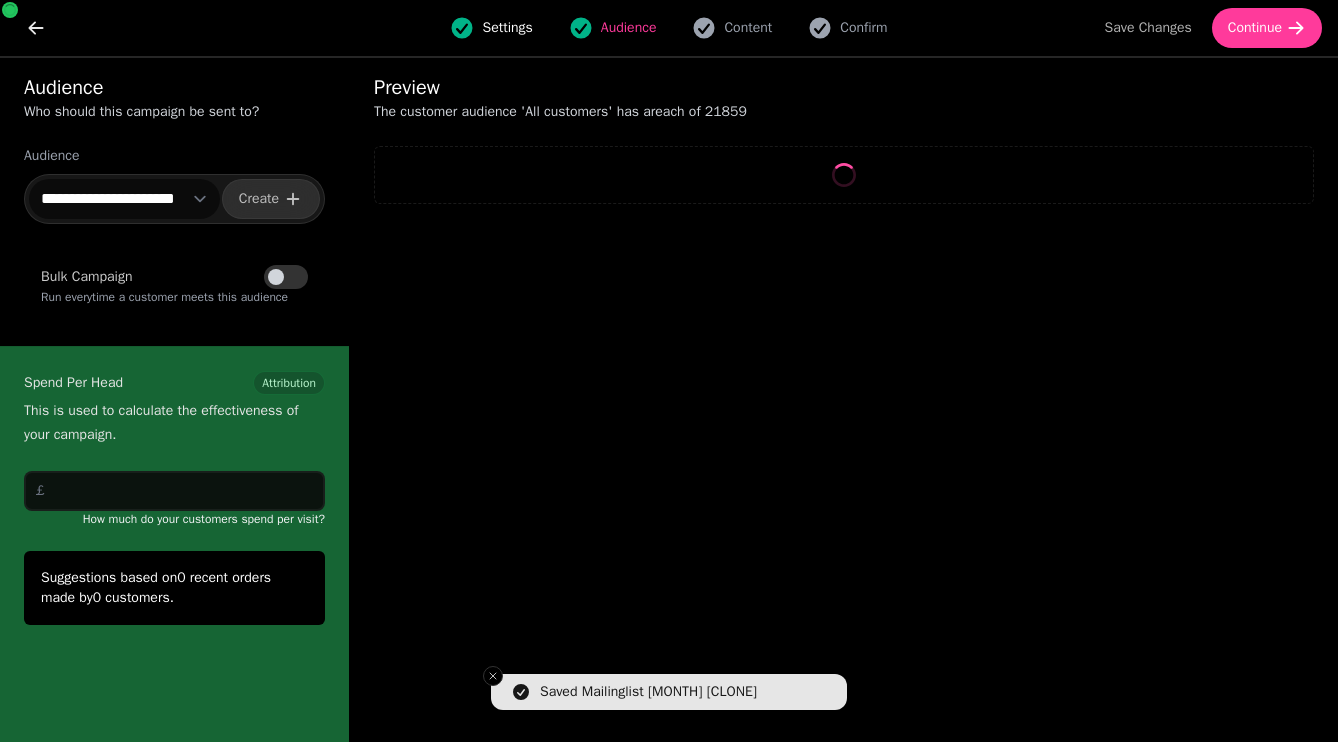 select on "**" 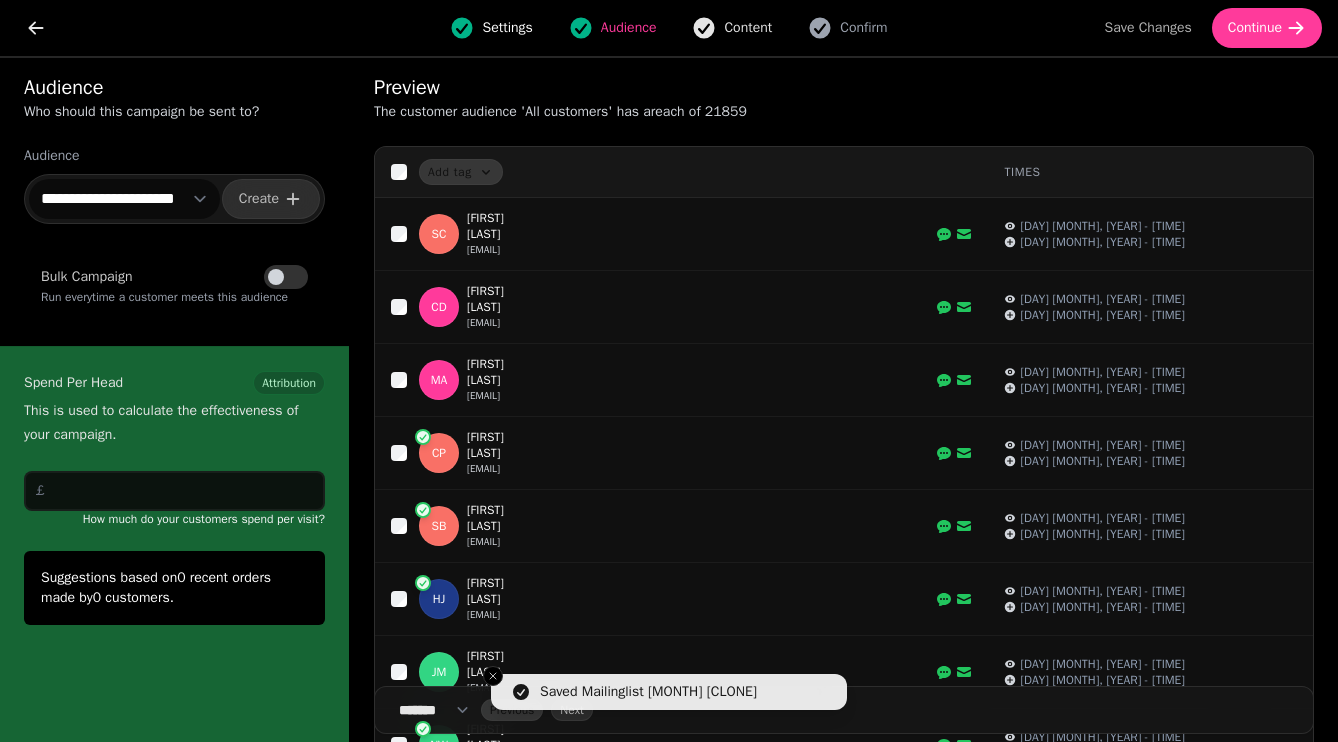 click on "Content" at bounding box center [748, 28] 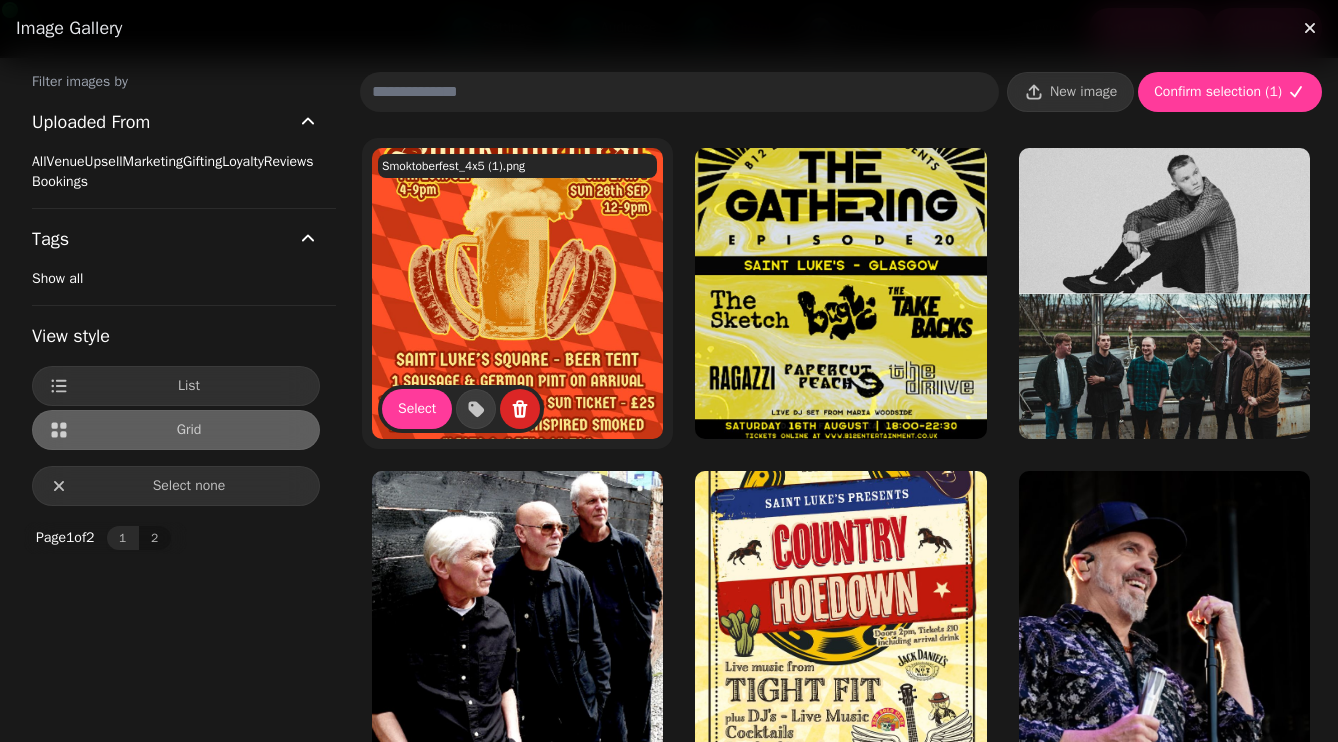 click at bounding box center [517, 293] 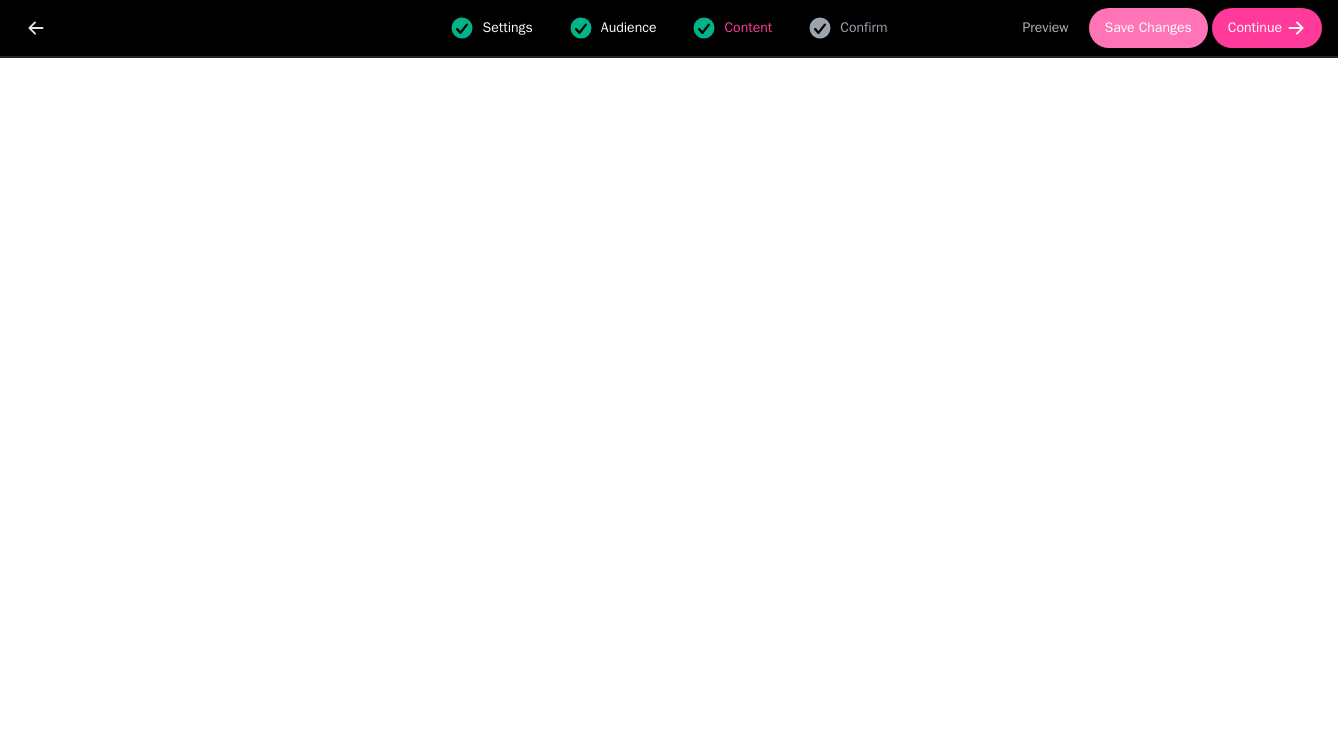 click on "Save Changes" at bounding box center [1148, 28] 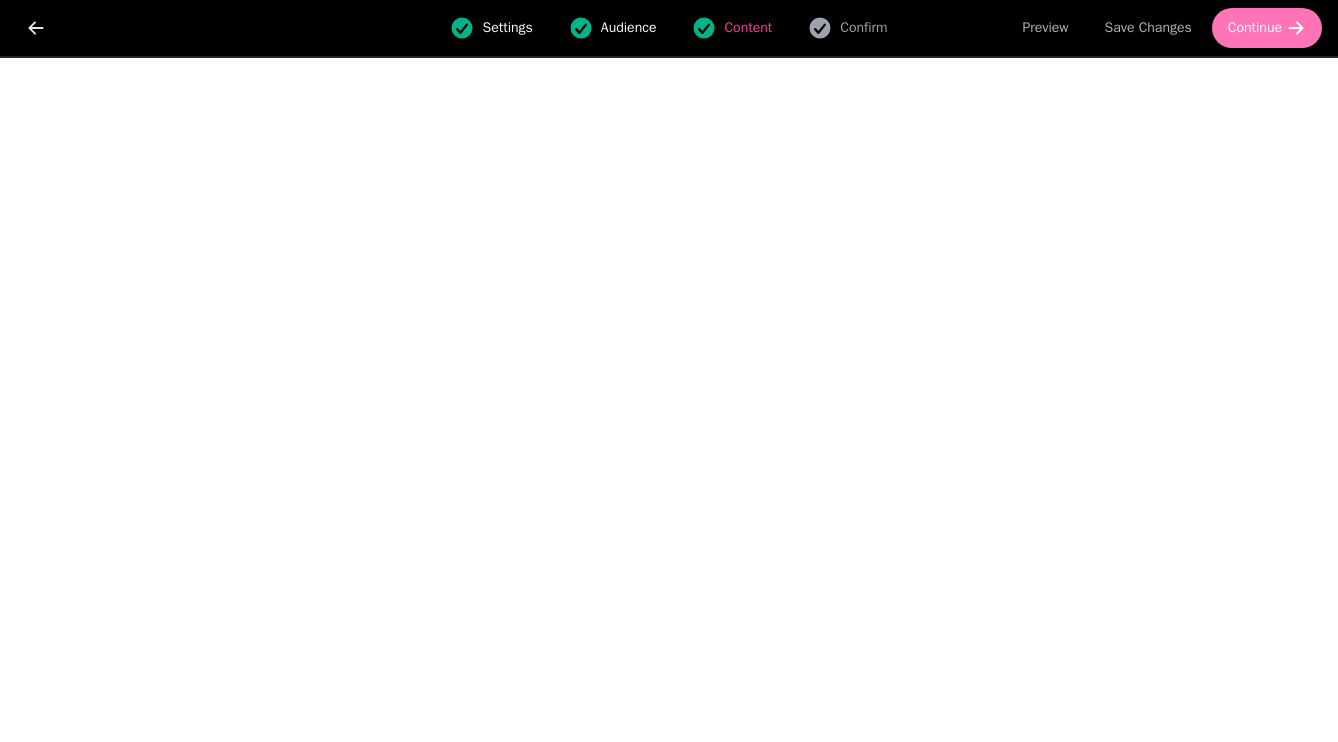 click on "Continue" at bounding box center [1255, 28] 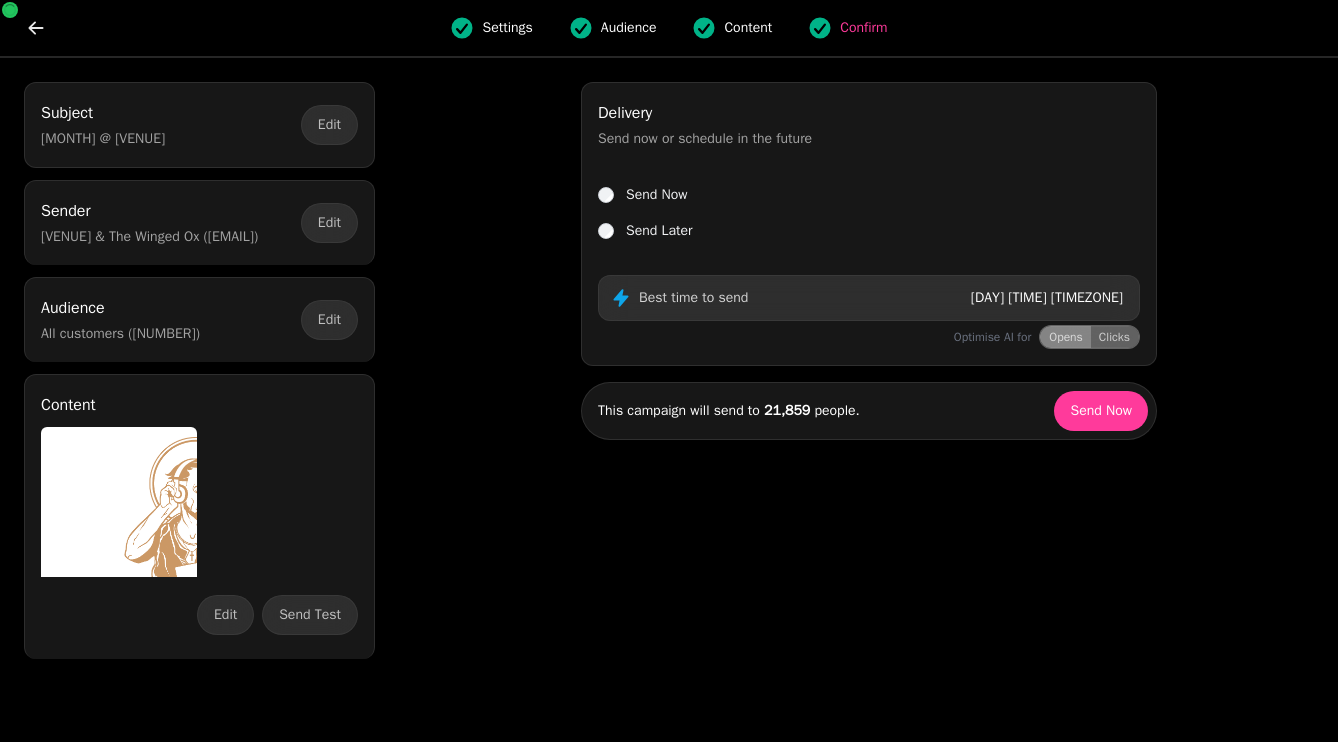 scroll, scrollTop: 0, scrollLeft: 0, axis: both 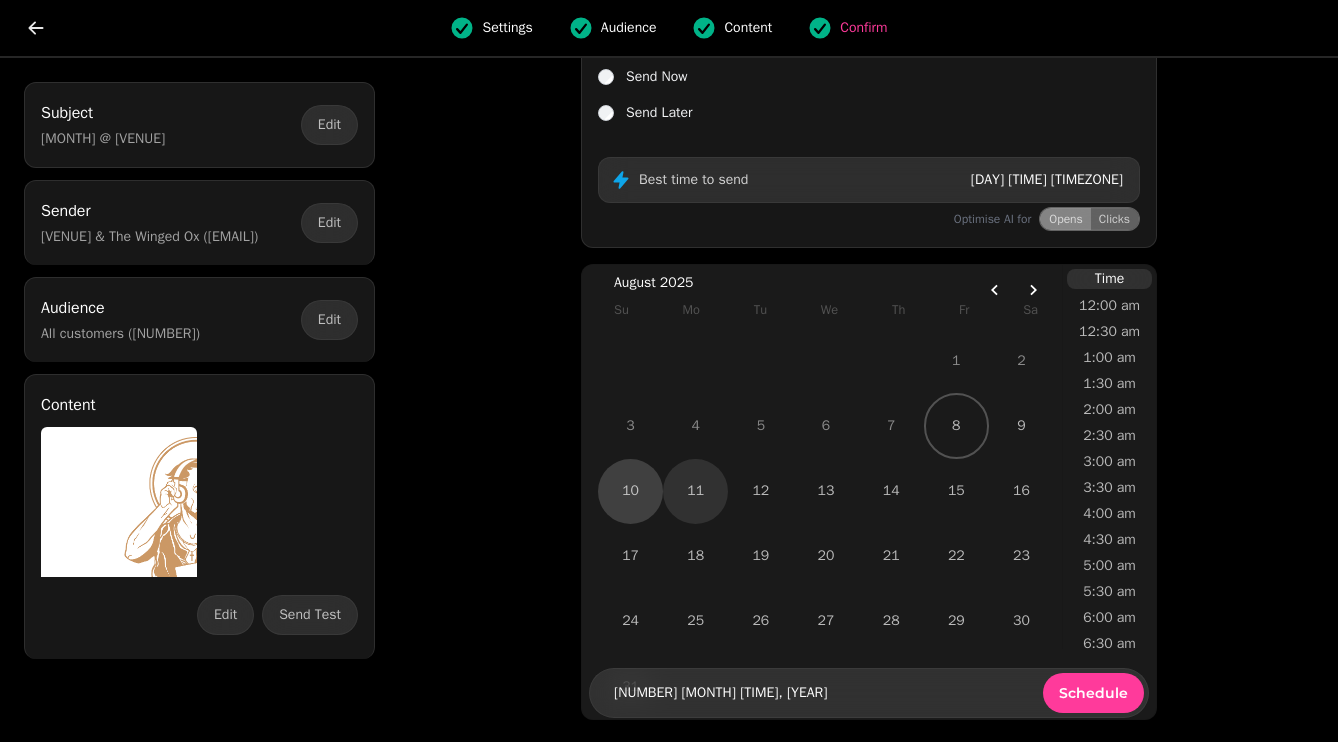 click on "11" at bounding box center (695, 491) 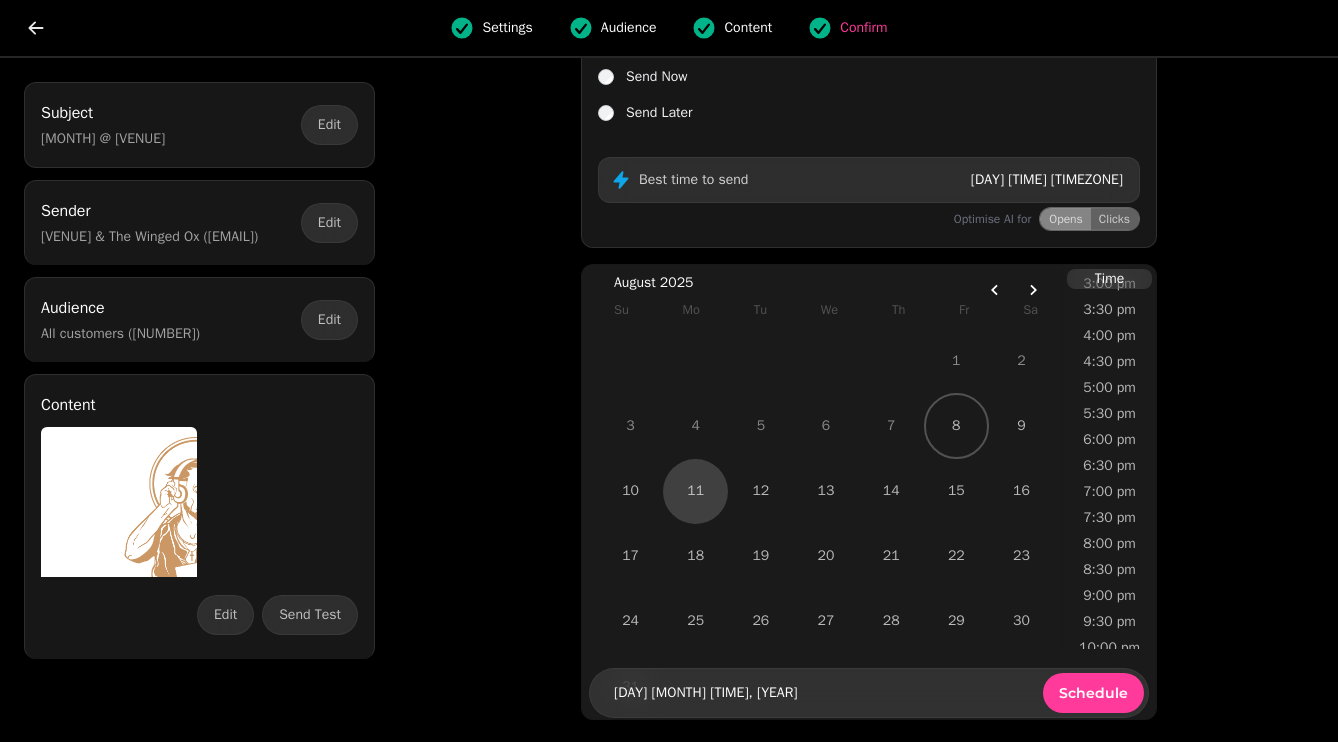 scroll, scrollTop: 819, scrollLeft: 0, axis: vertical 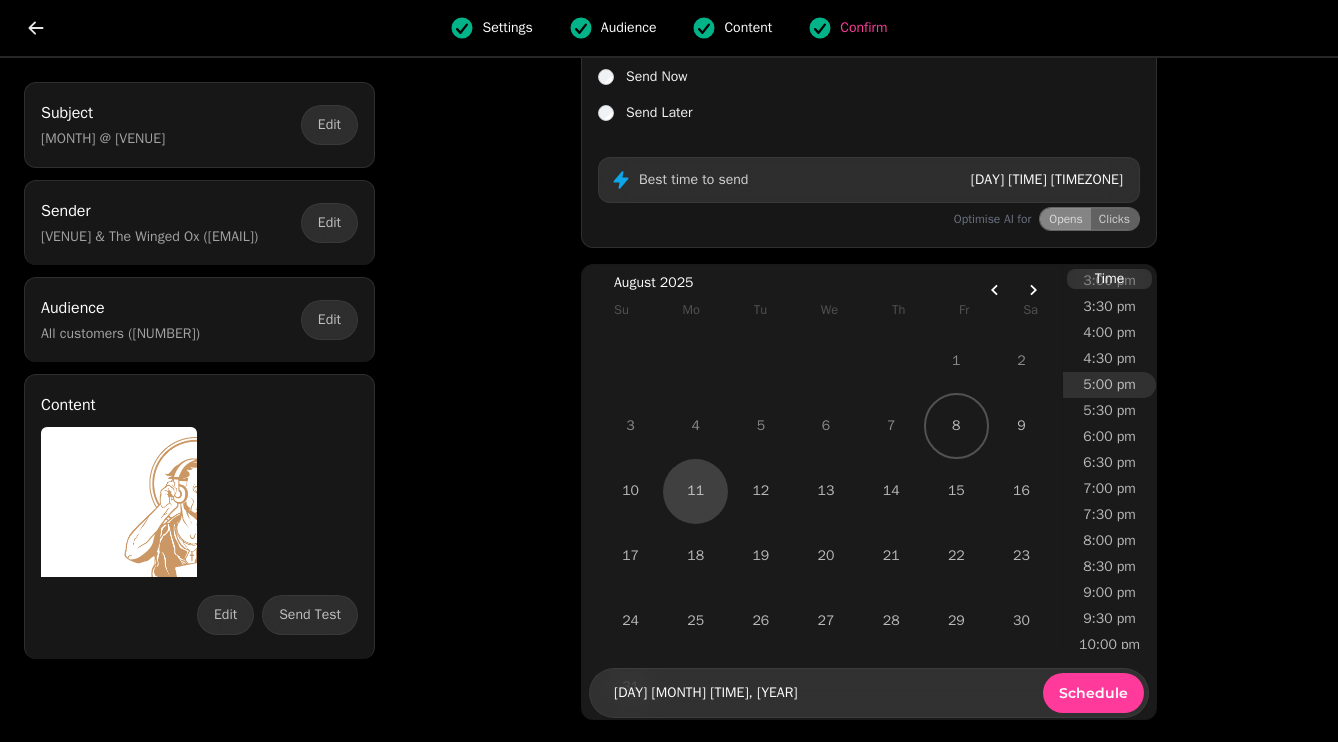click on "5:00 pm" at bounding box center (1109, 385) 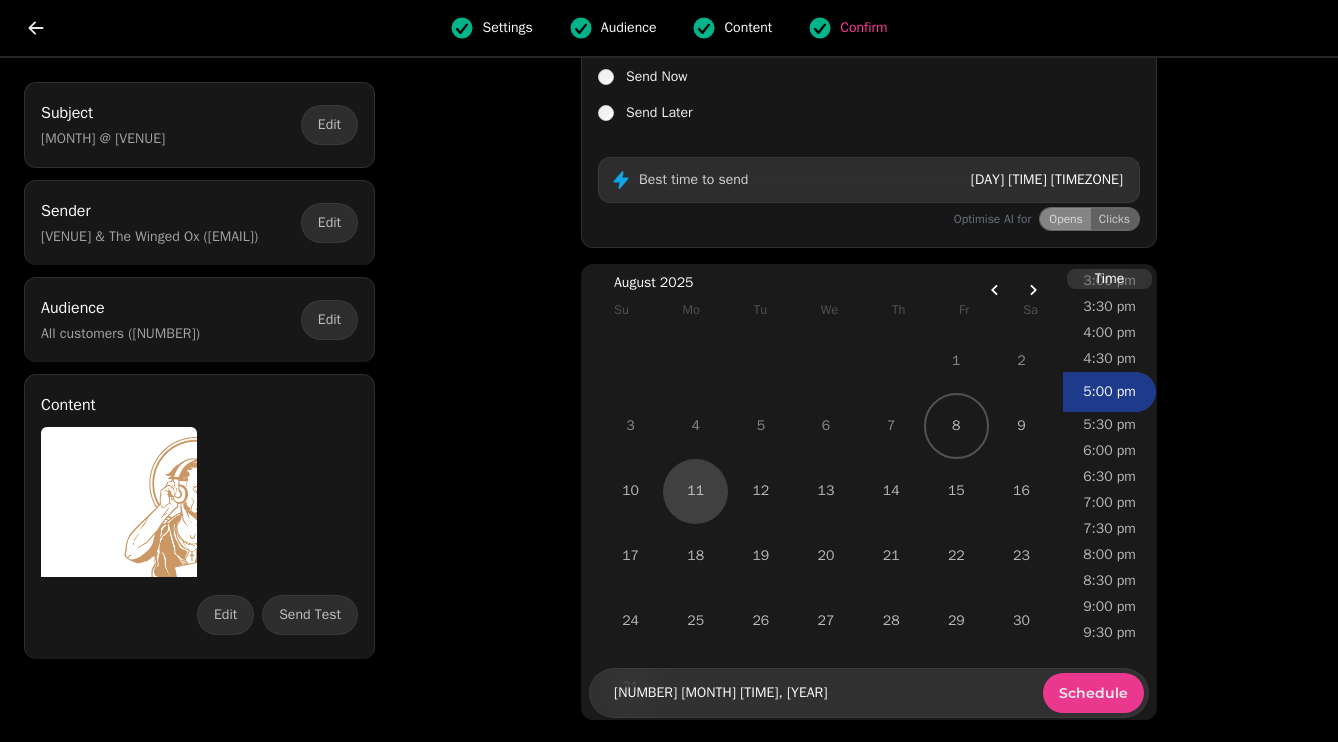 click on "Schedule" at bounding box center (1093, 693) 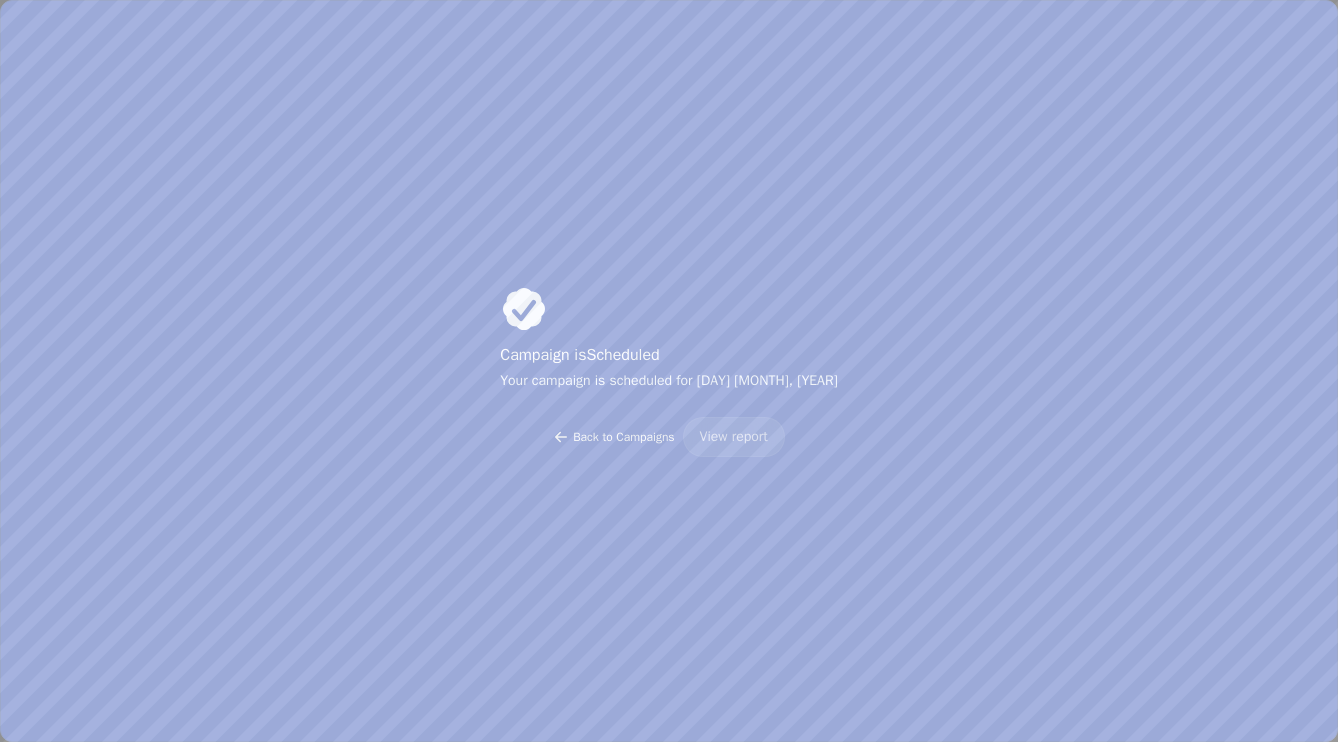 click on "Back to Campaigns" at bounding box center (613, 437) 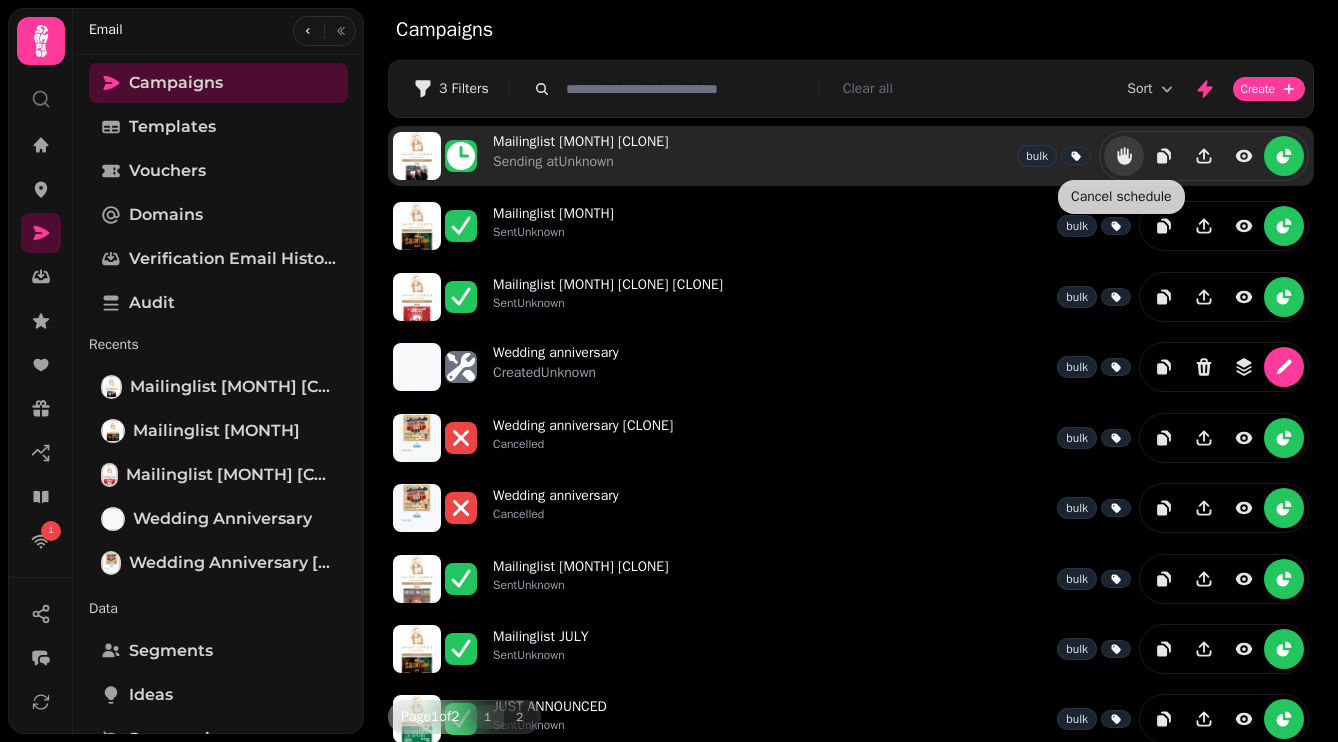 click 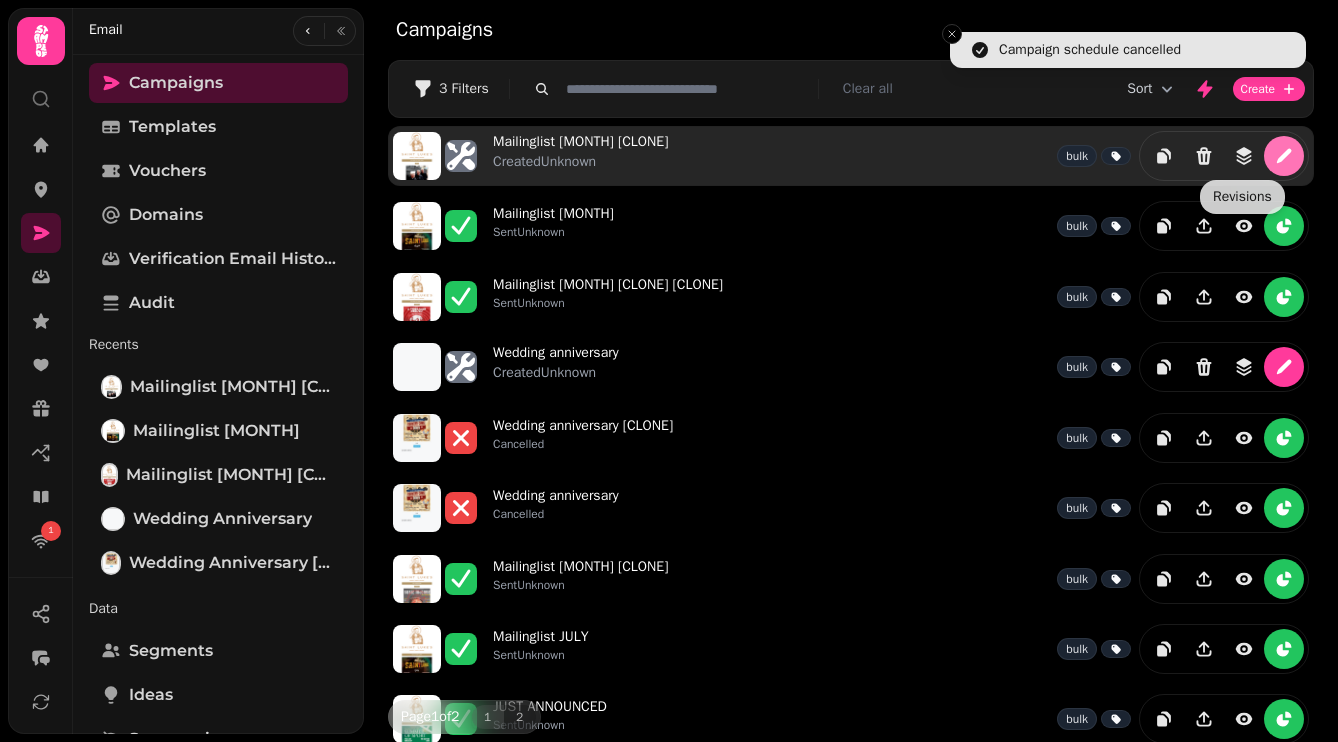 click 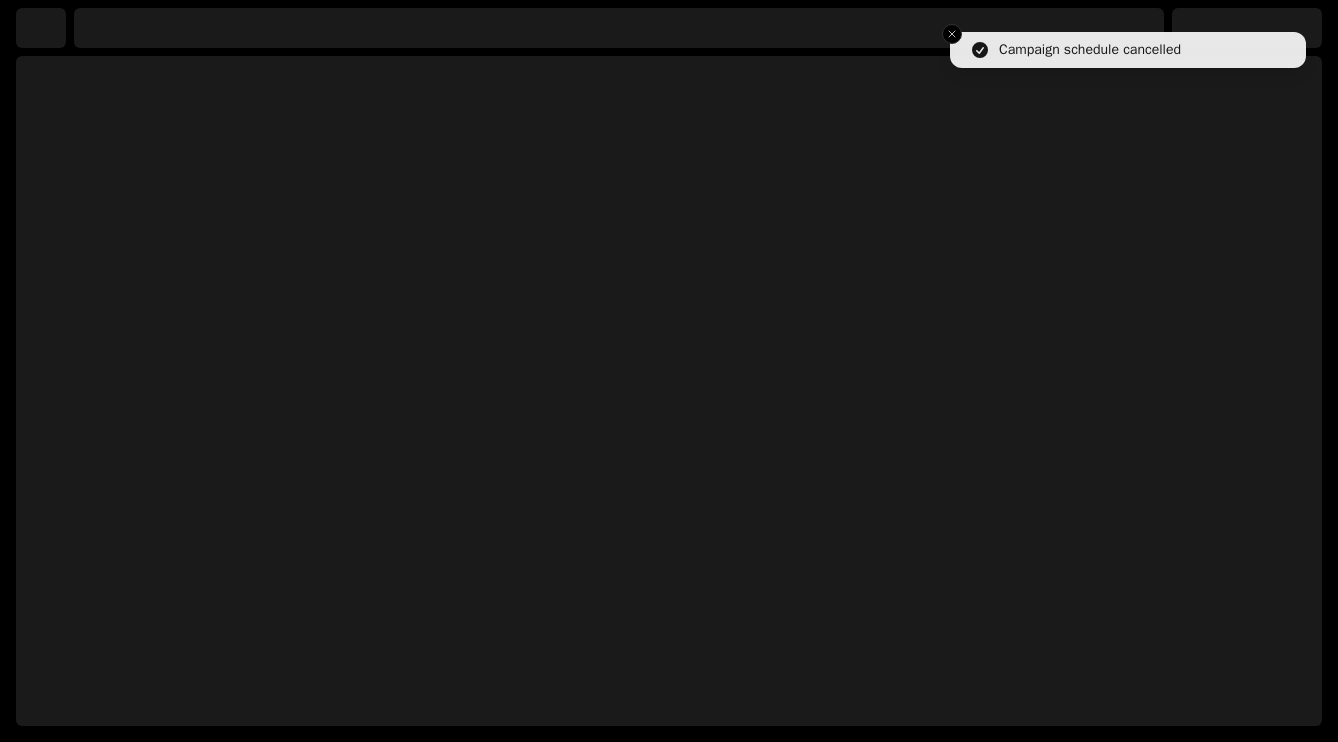 select on "**********" 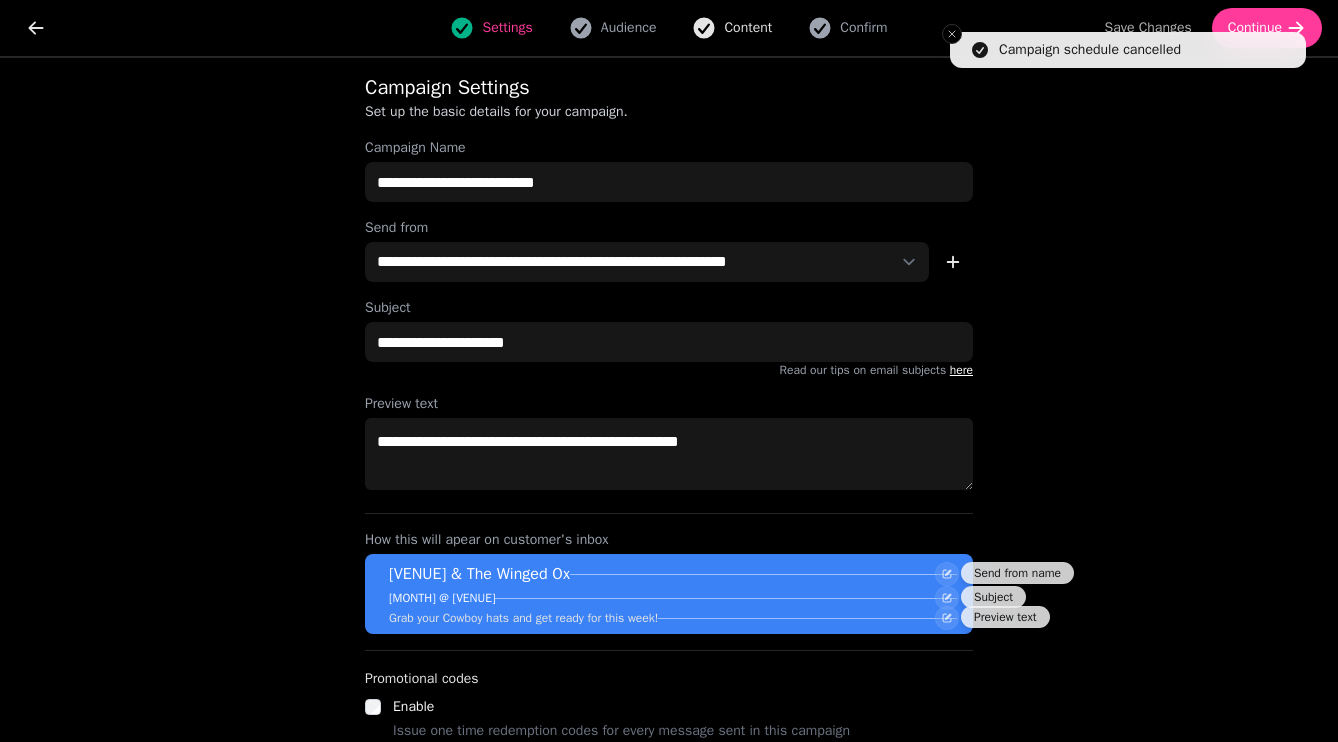 click on "Content" at bounding box center (748, 28) 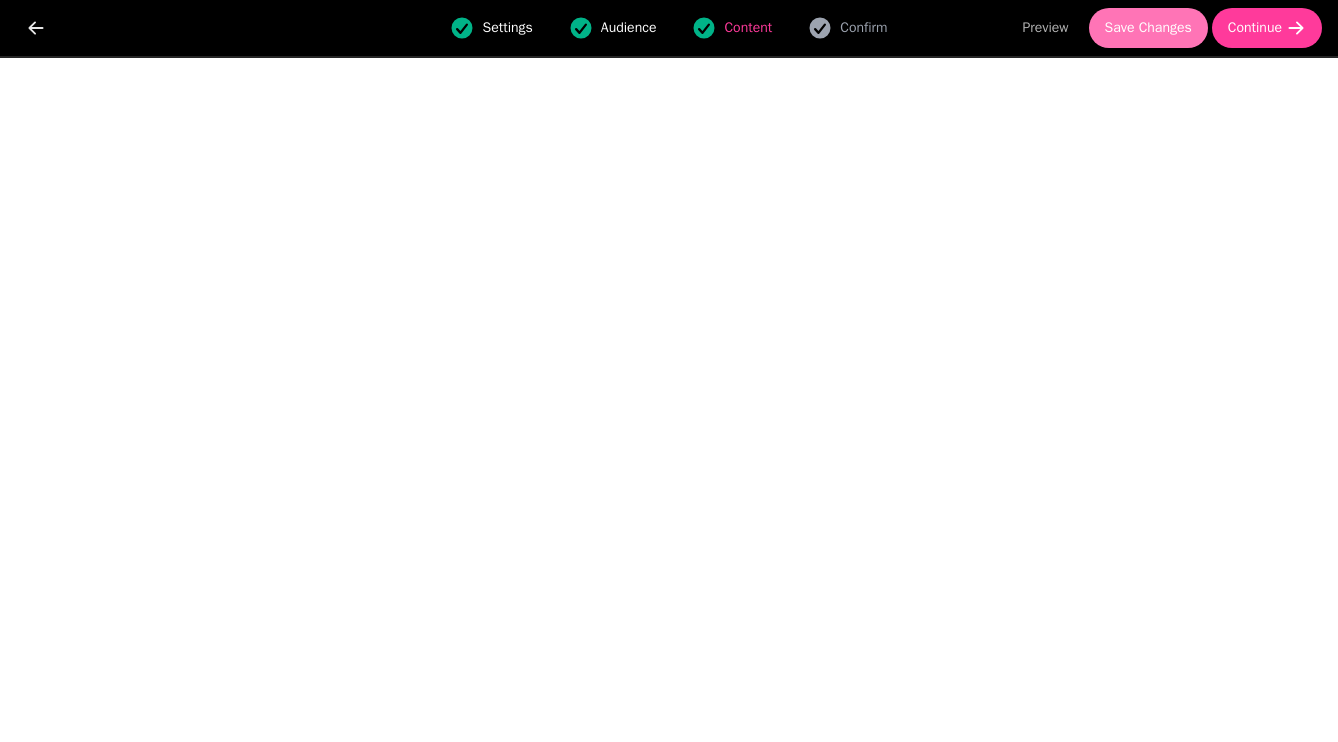 click on "Save Changes" at bounding box center (1148, 28) 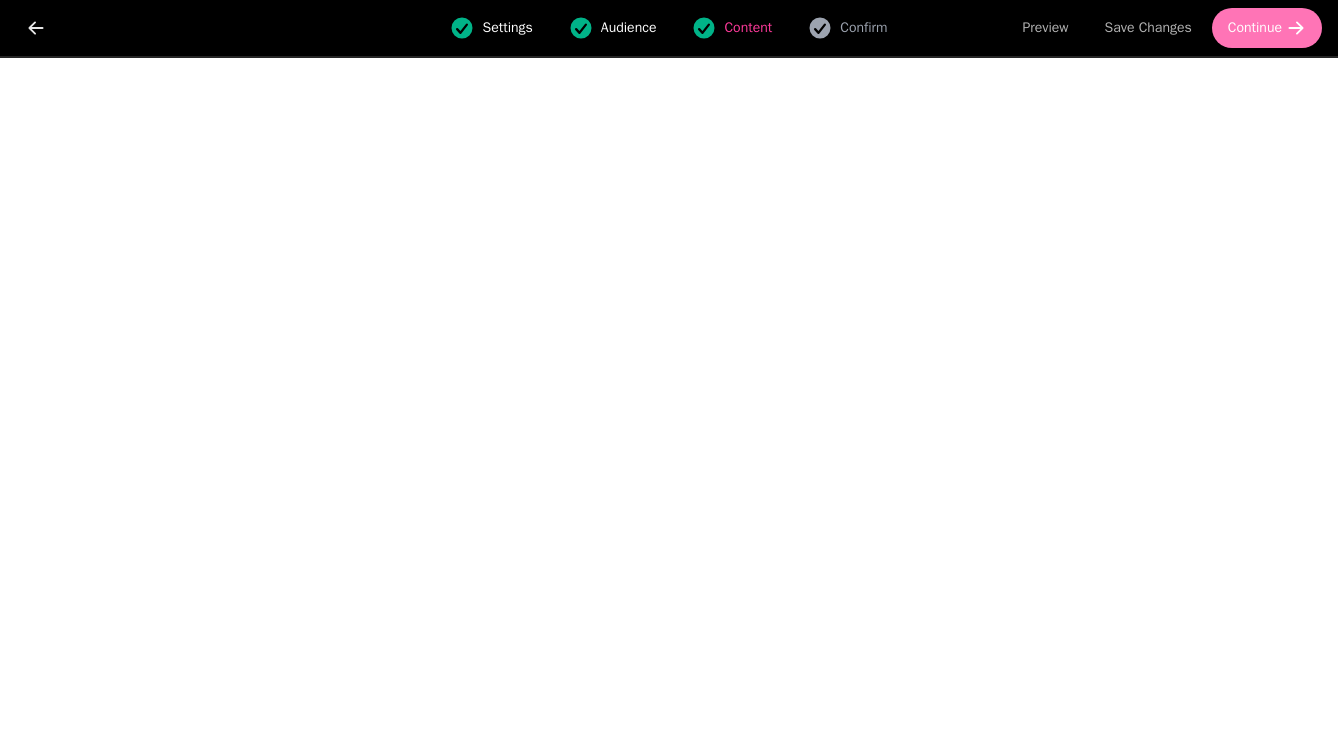 click on "Continue" at bounding box center [1255, 28] 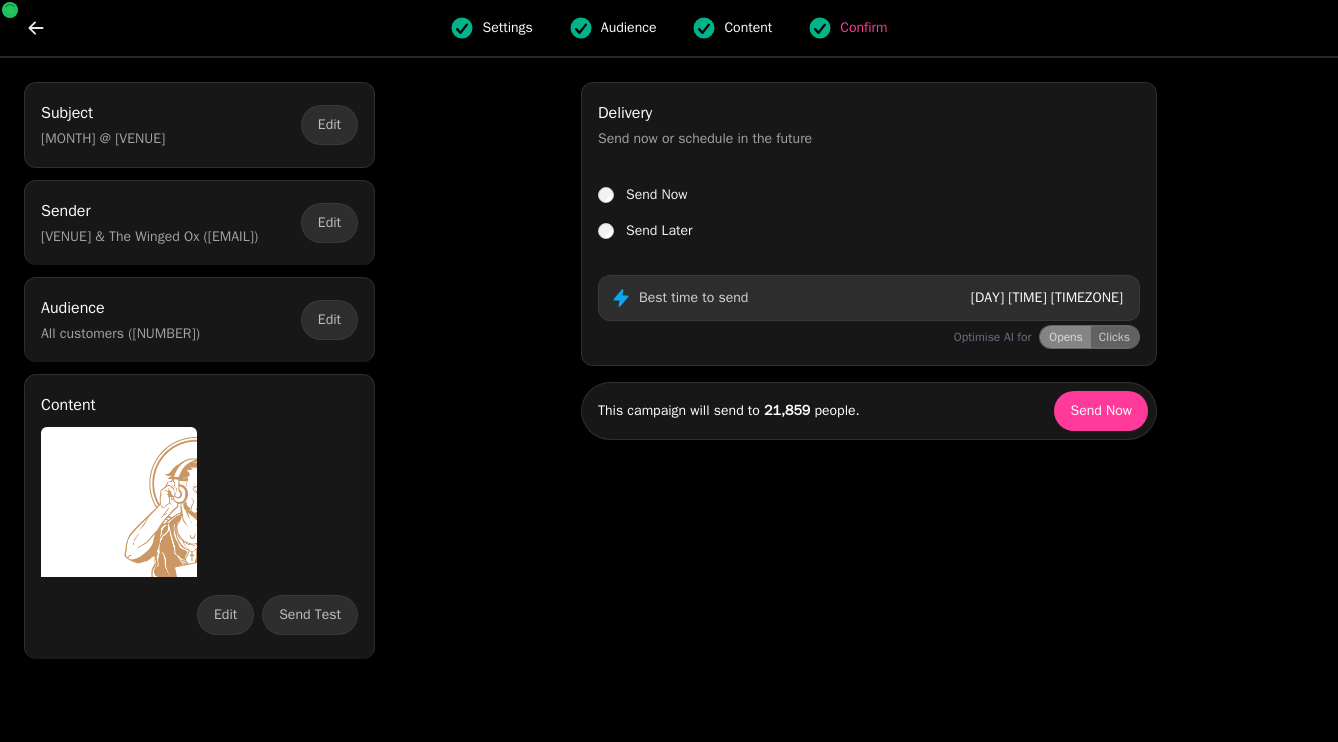 scroll, scrollTop: 0, scrollLeft: 0, axis: both 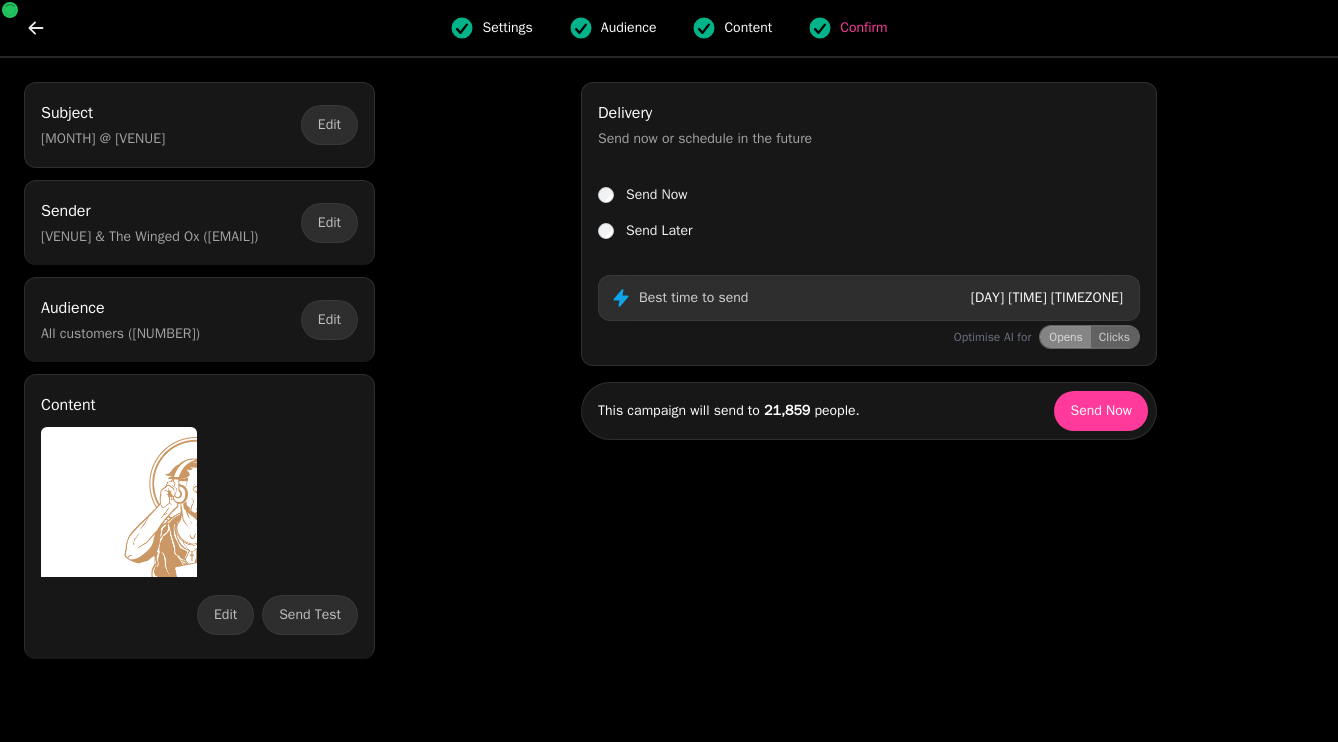 click on "Send Later" at bounding box center (659, 231) 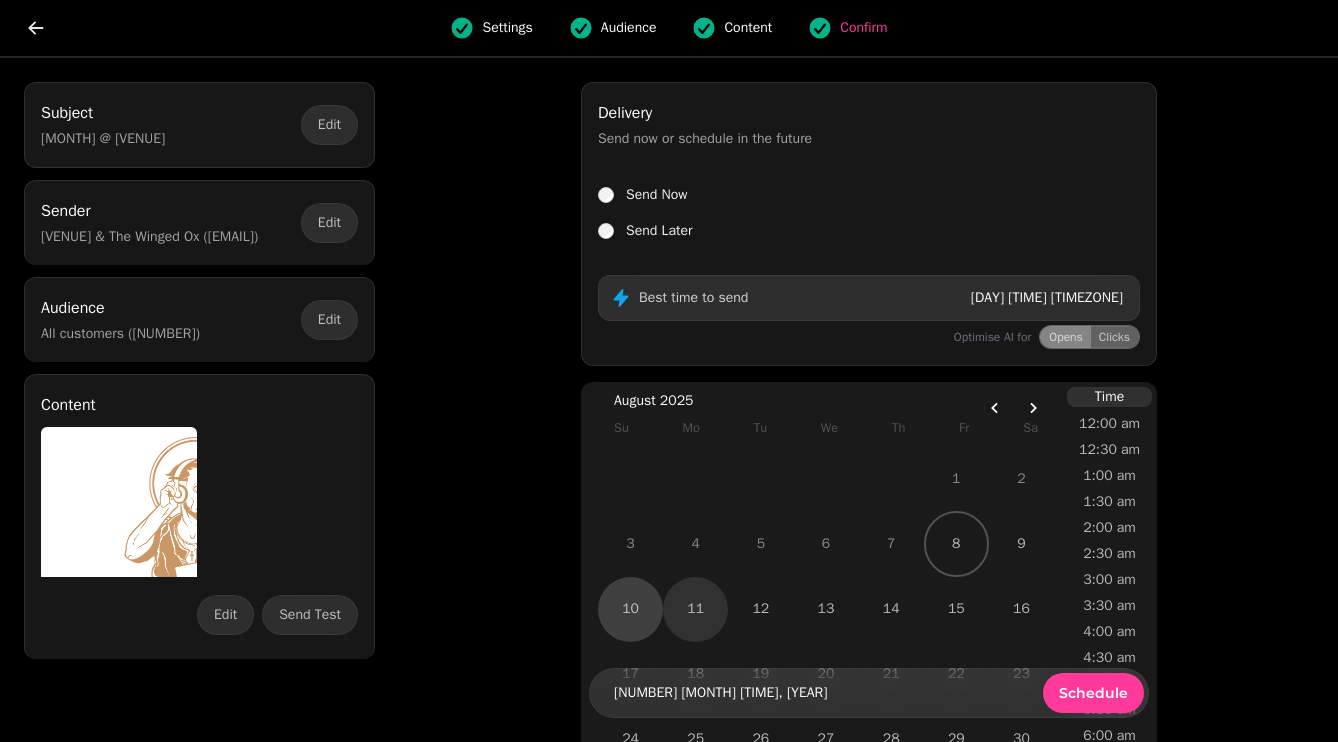click on "11" at bounding box center [695, 609] 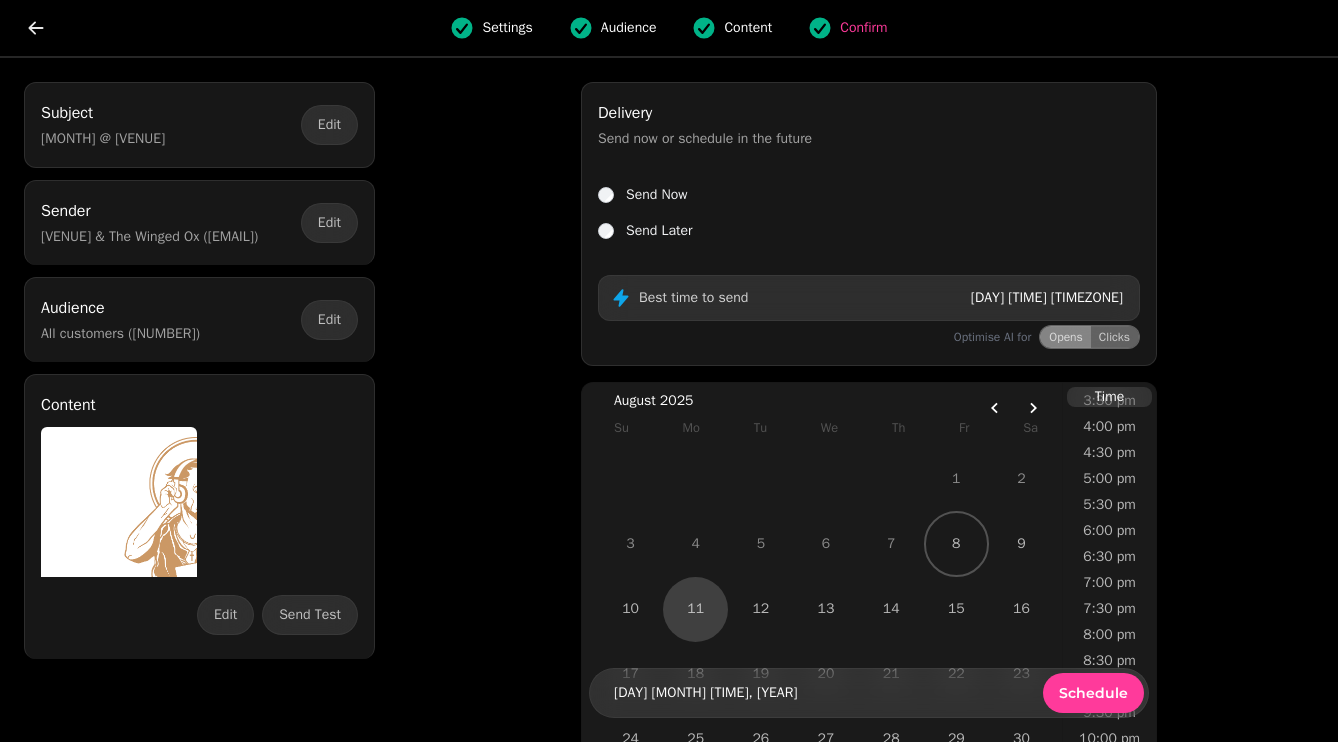 scroll, scrollTop: 856, scrollLeft: 0, axis: vertical 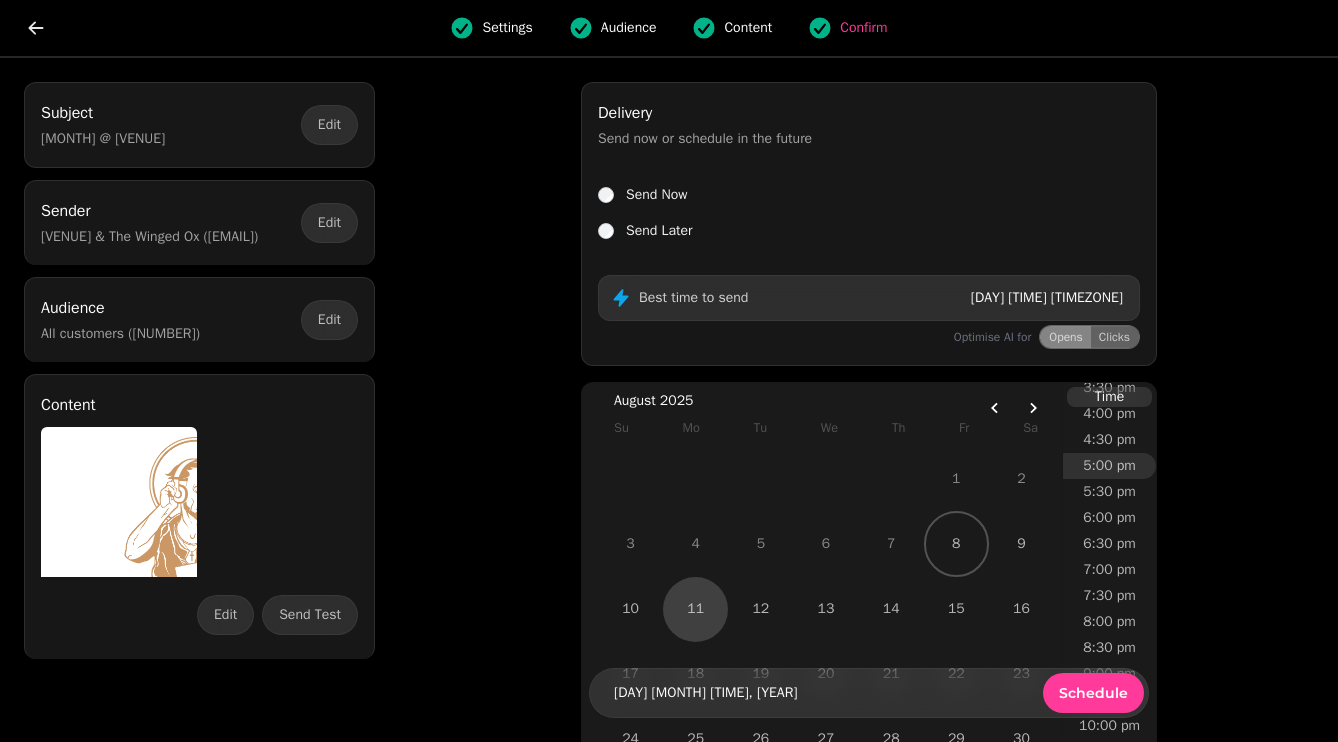 click on "5:00 pm" at bounding box center (1109, 466) 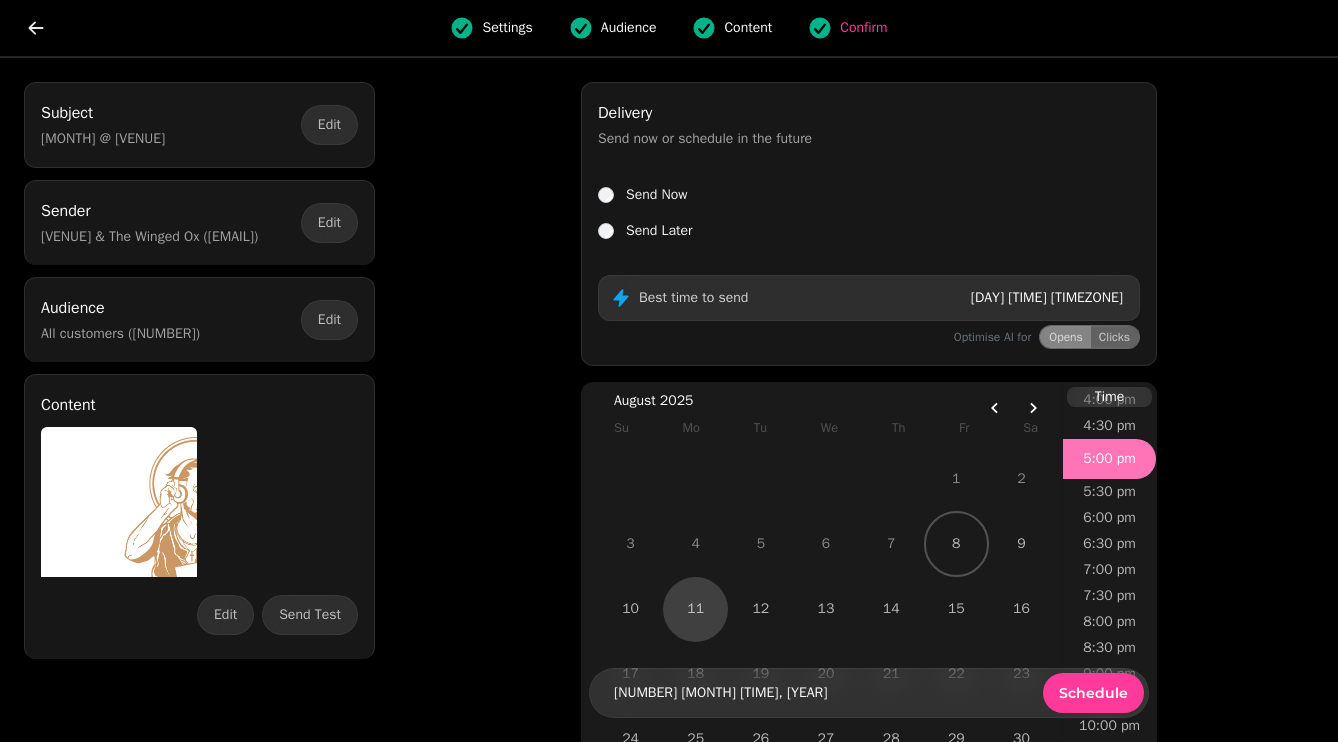 scroll, scrollTop: 842, scrollLeft: 0, axis: vertical 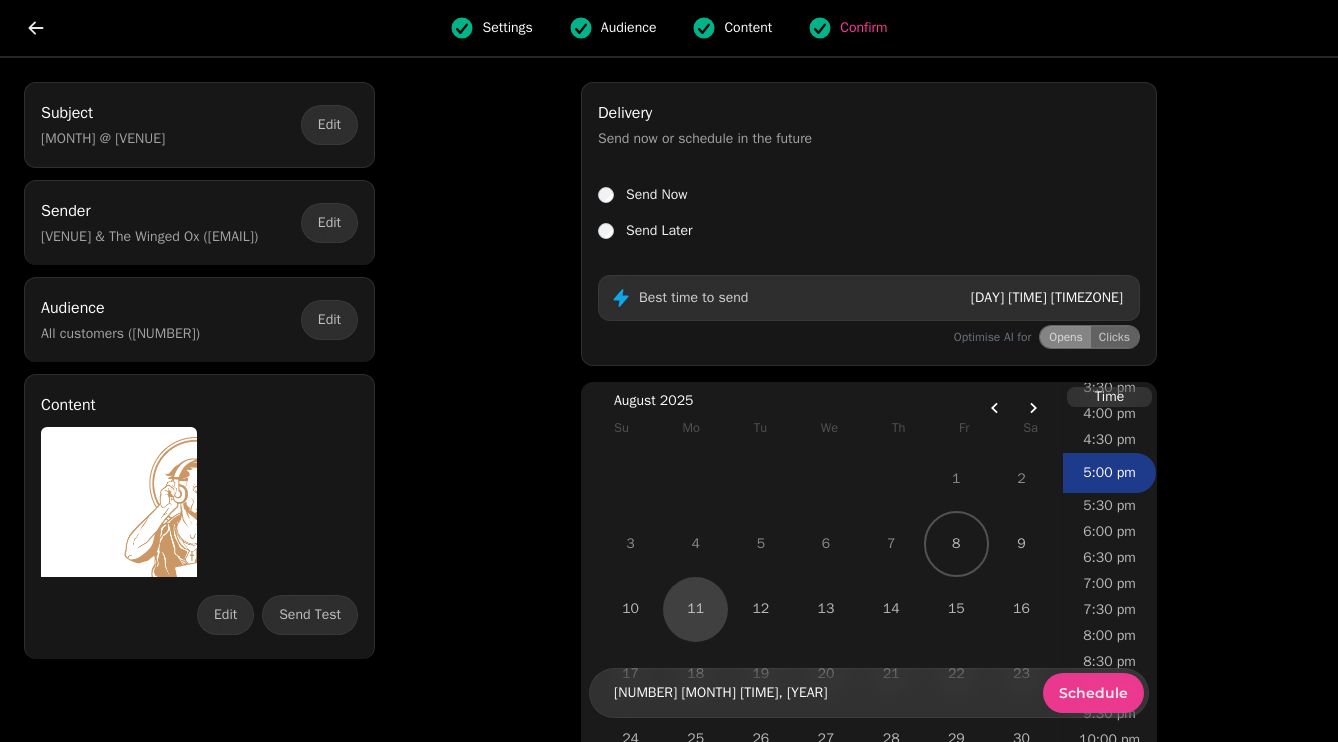click on "Schedule" at bounding box center [1093, 693] 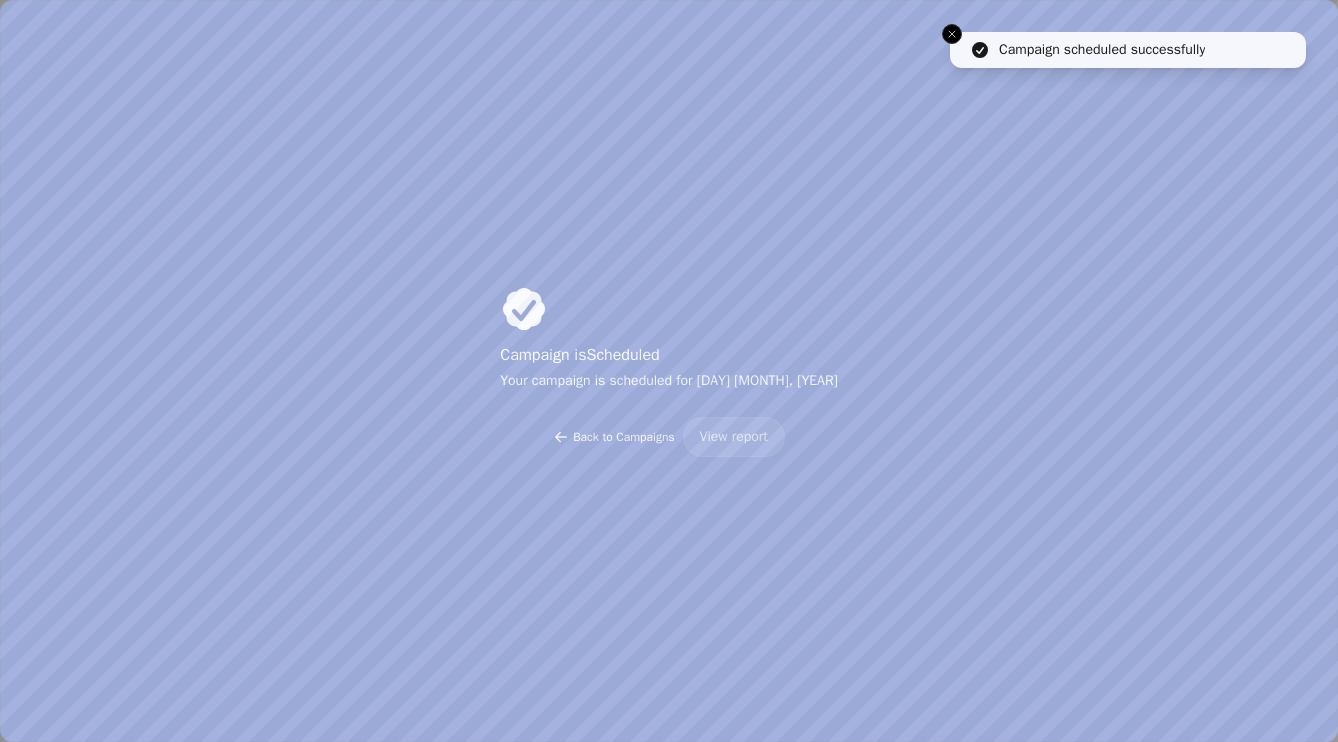 click on "Back to Campaigns" at bounding box center [623, 437] 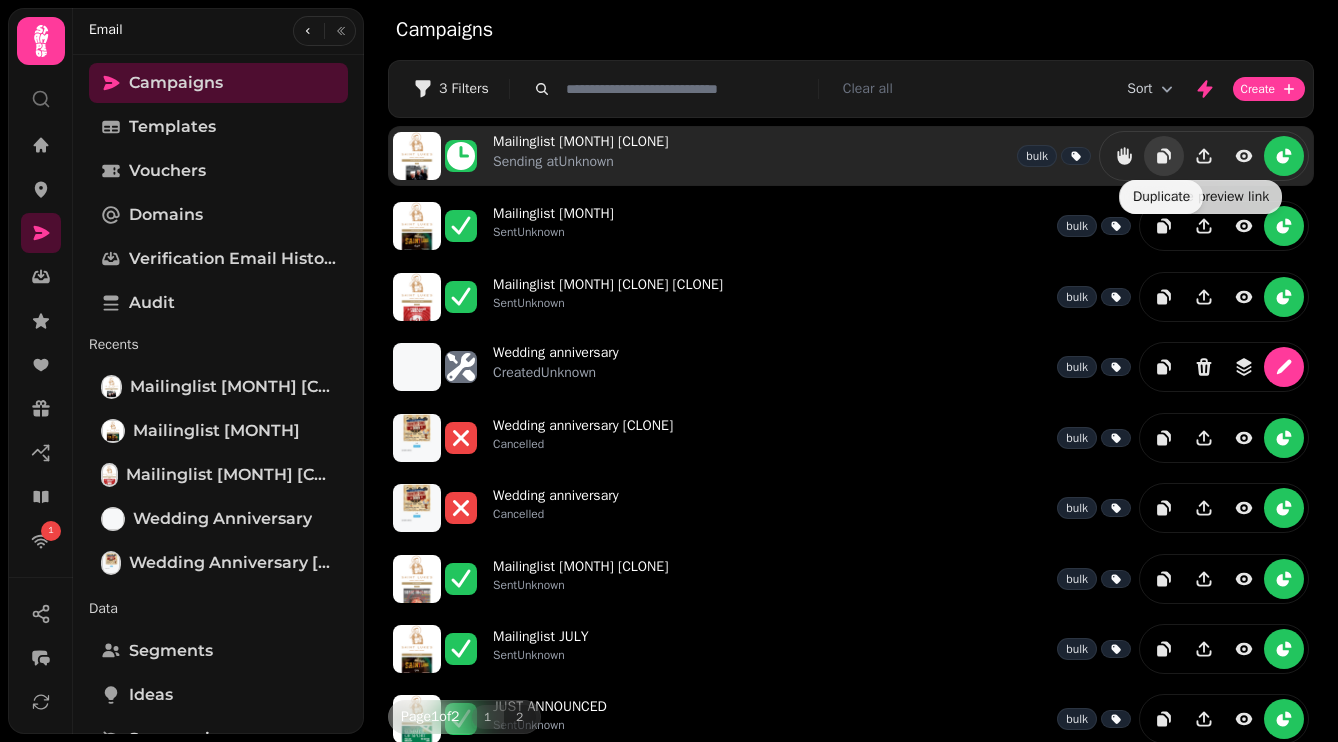 click 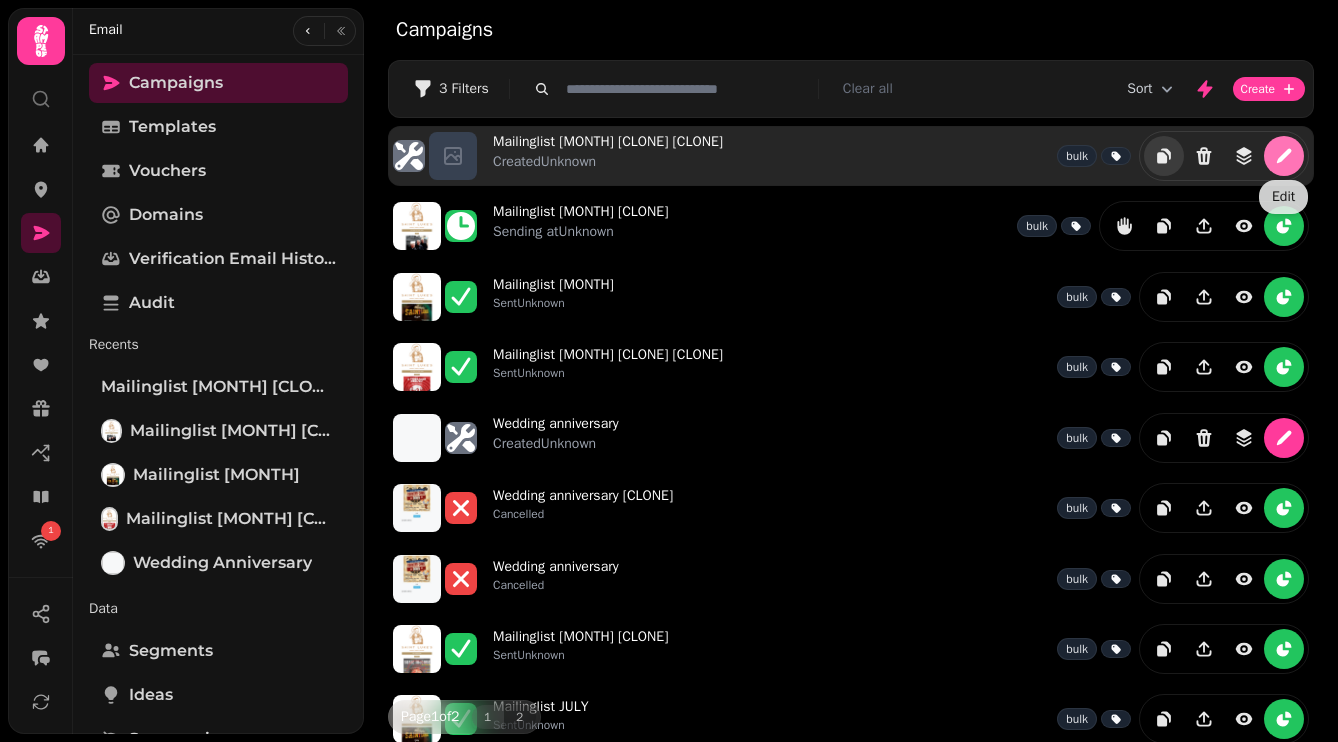 click 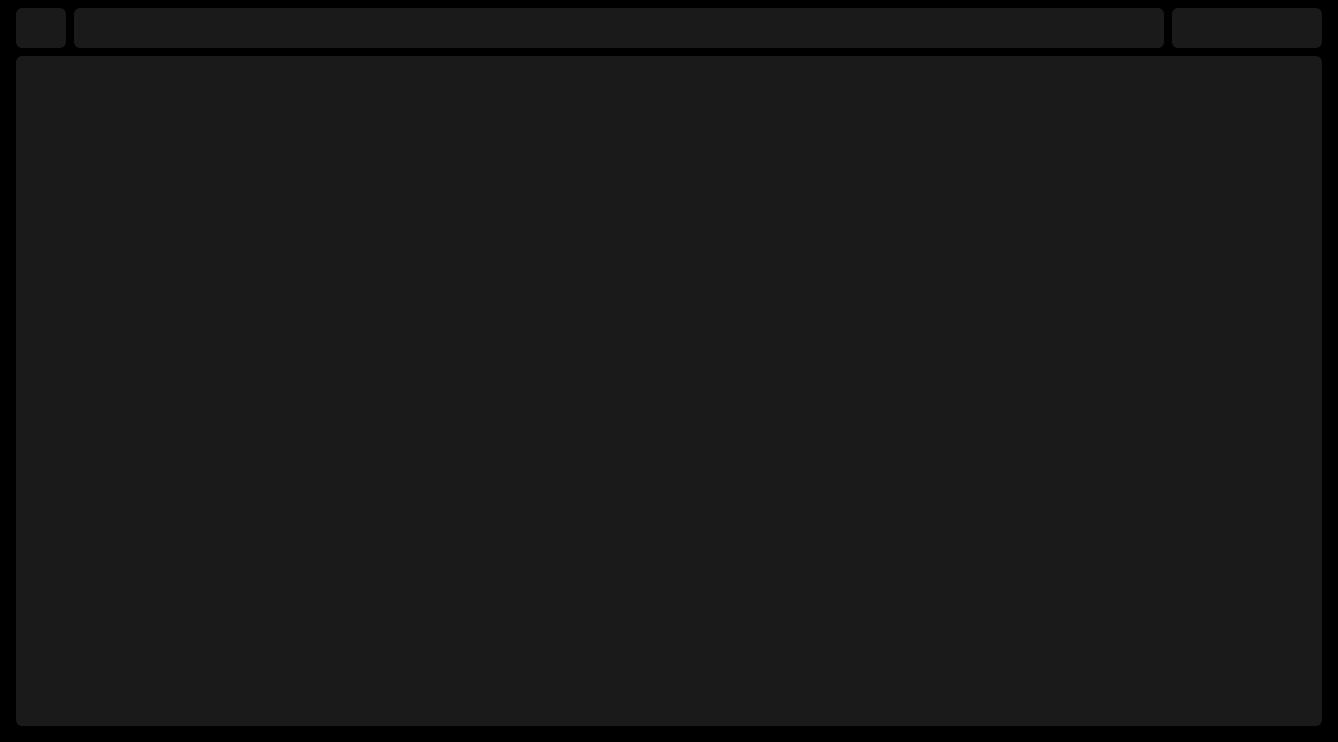 select on "**********" 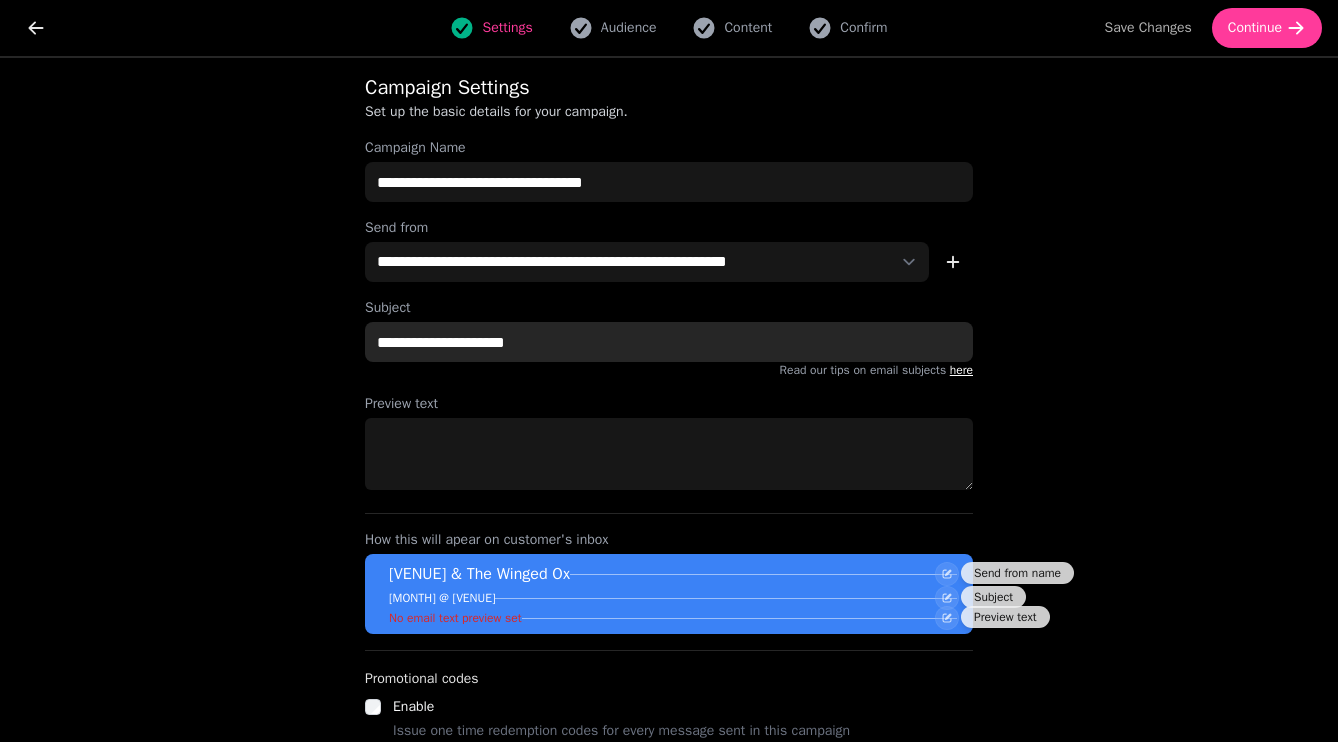 drag, startPoint x: 441, startPoint y: 341, endPoint x: 350, endPoint y: 331, distance: 91.5478 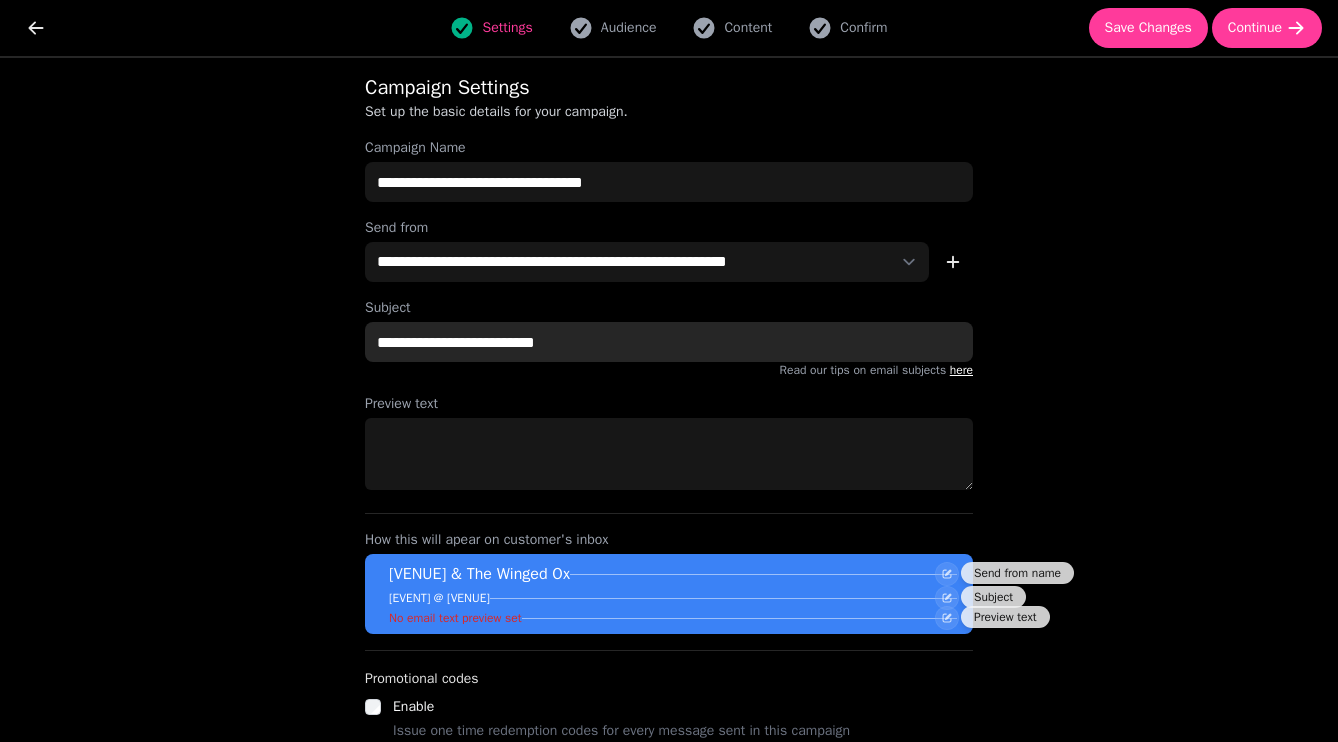 type on "**********" 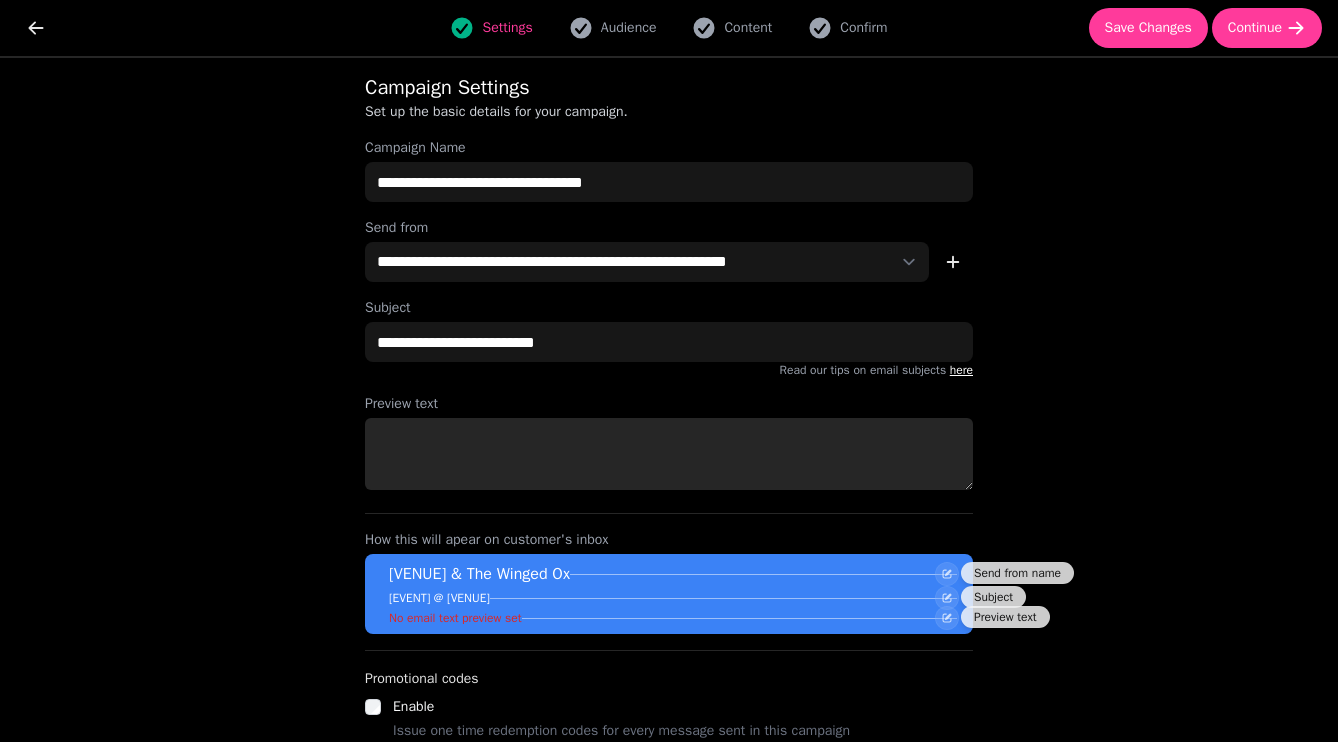 click on "Preview text" at bounding box center (669, 454) 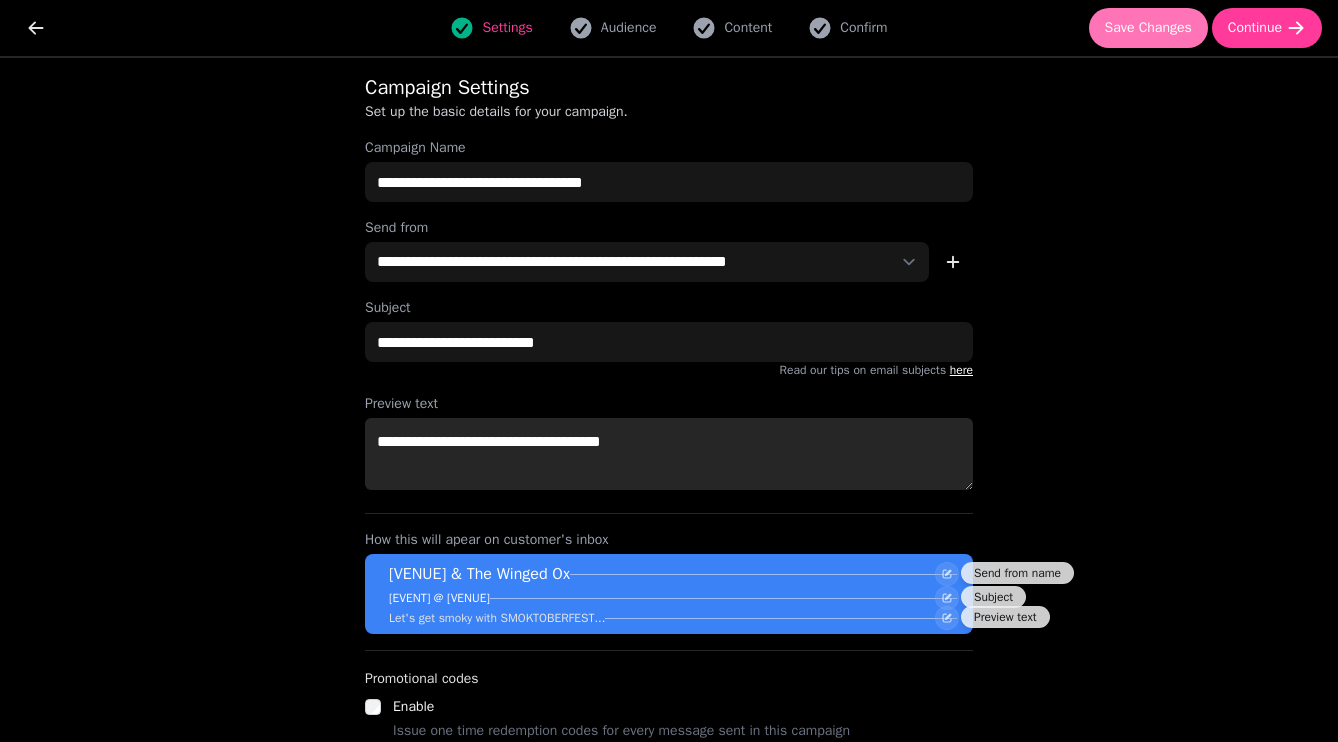 type on "**********" 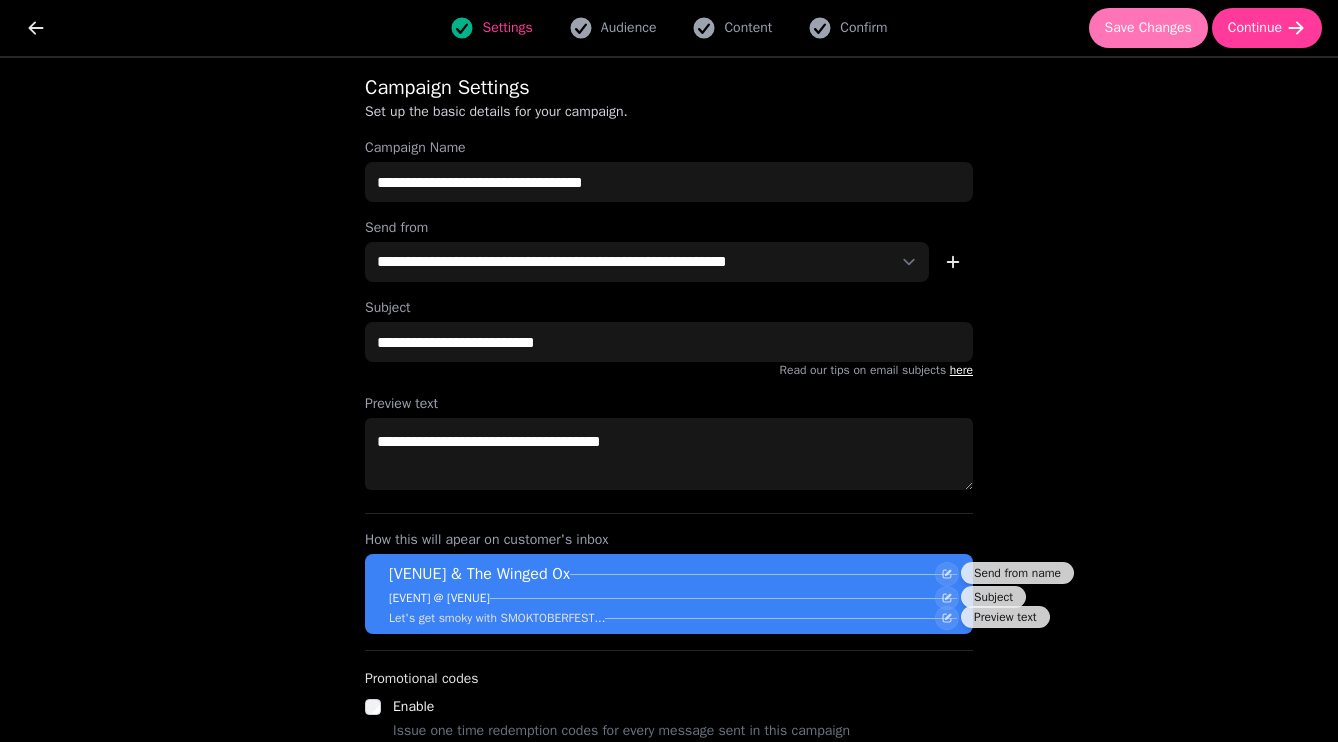 click on "Save Changes" at bounding box center [1148, 28] 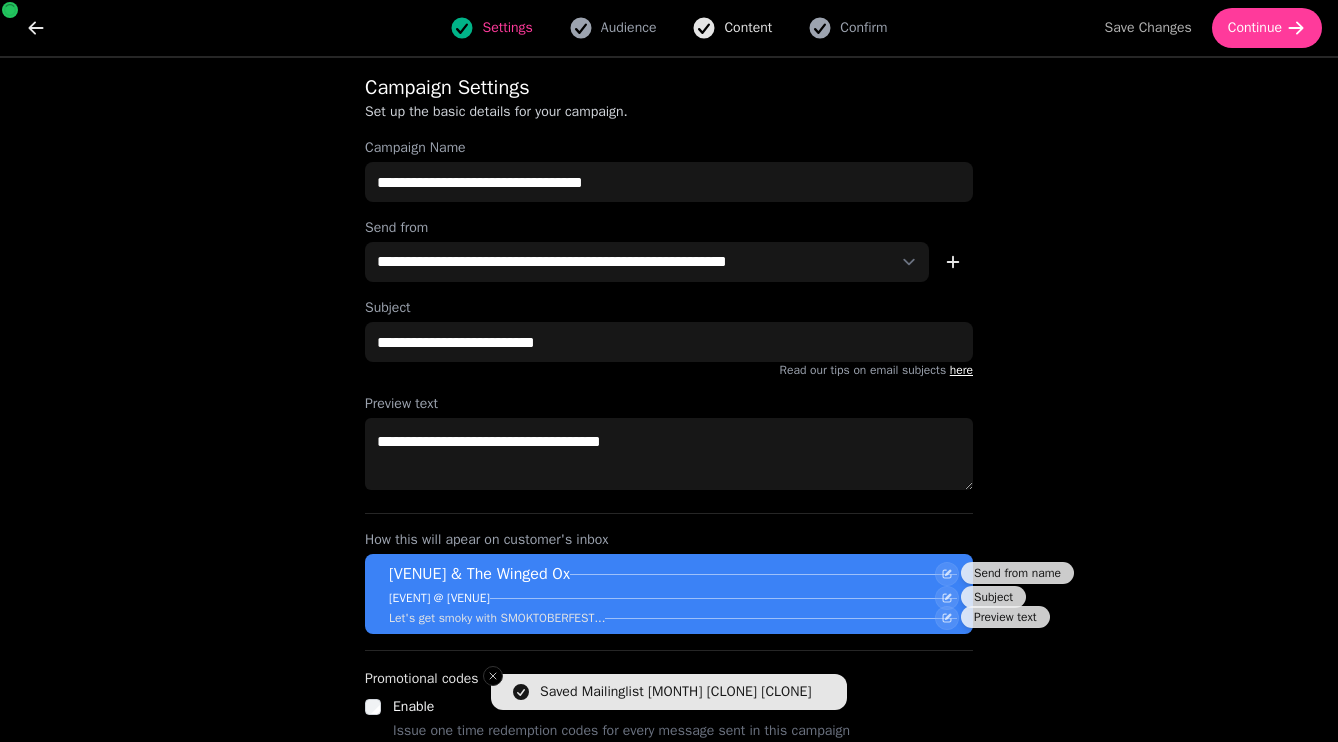 click on "Content" at bounding box center (732, 28) 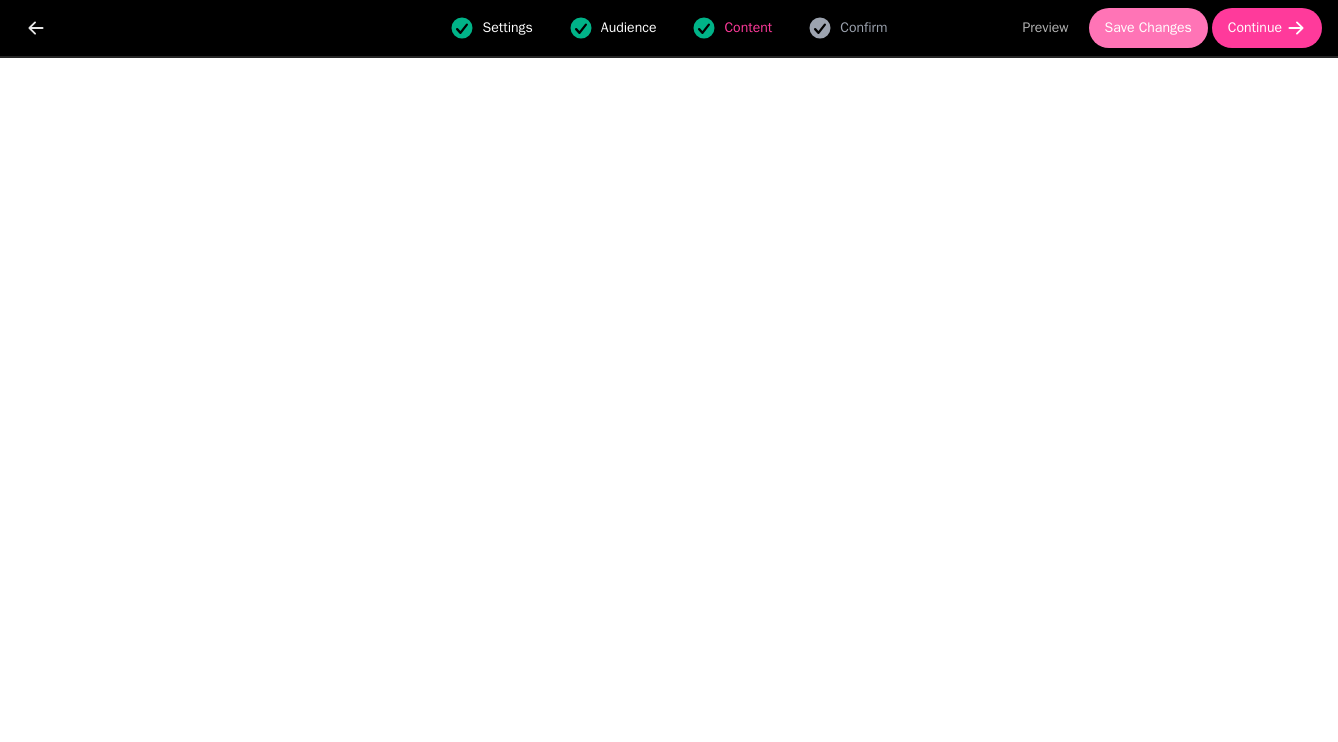 click on "Save Changes" at bounding box center (1148, 28) 